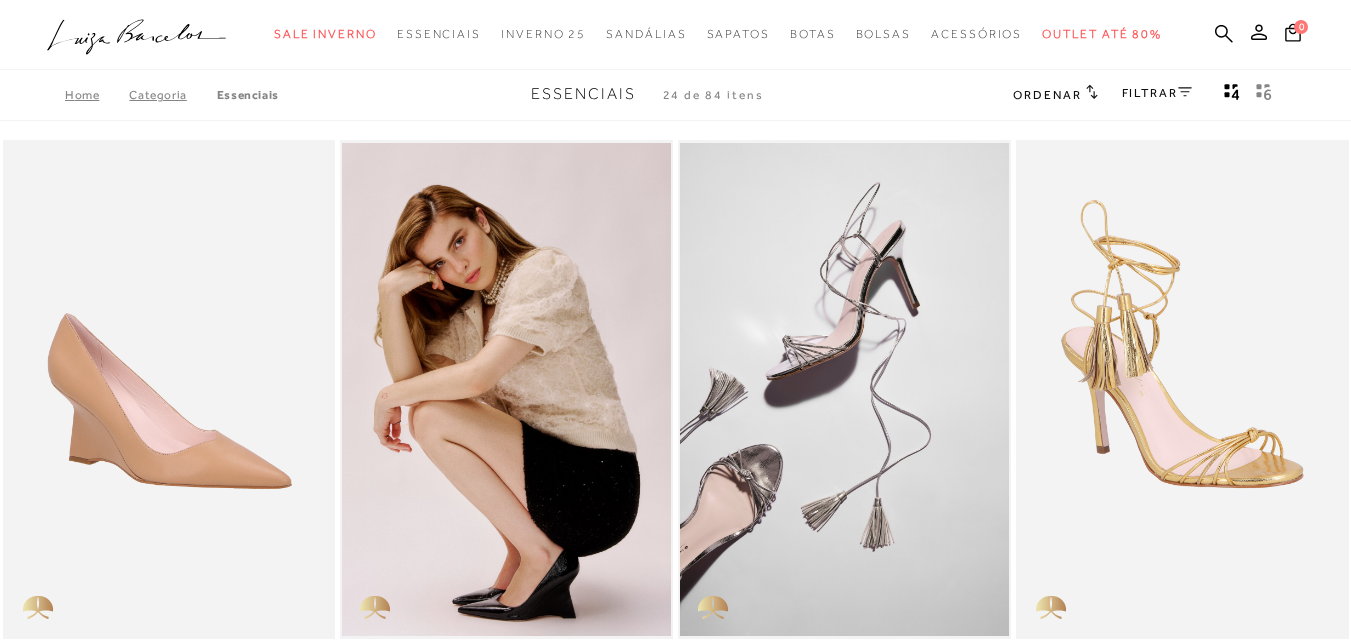 scroll, scrollTop: 0, scrollLeft: 0, axis: both 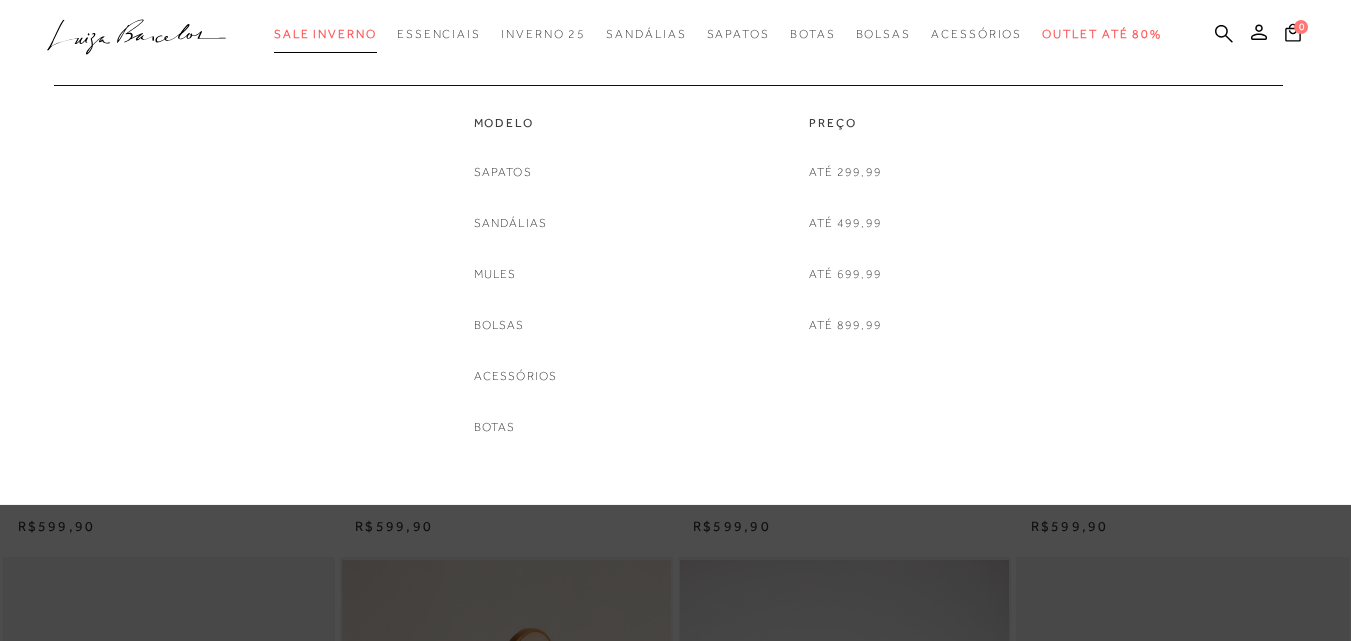 click on "Sale Inverno" at bounding box center (325, 34) 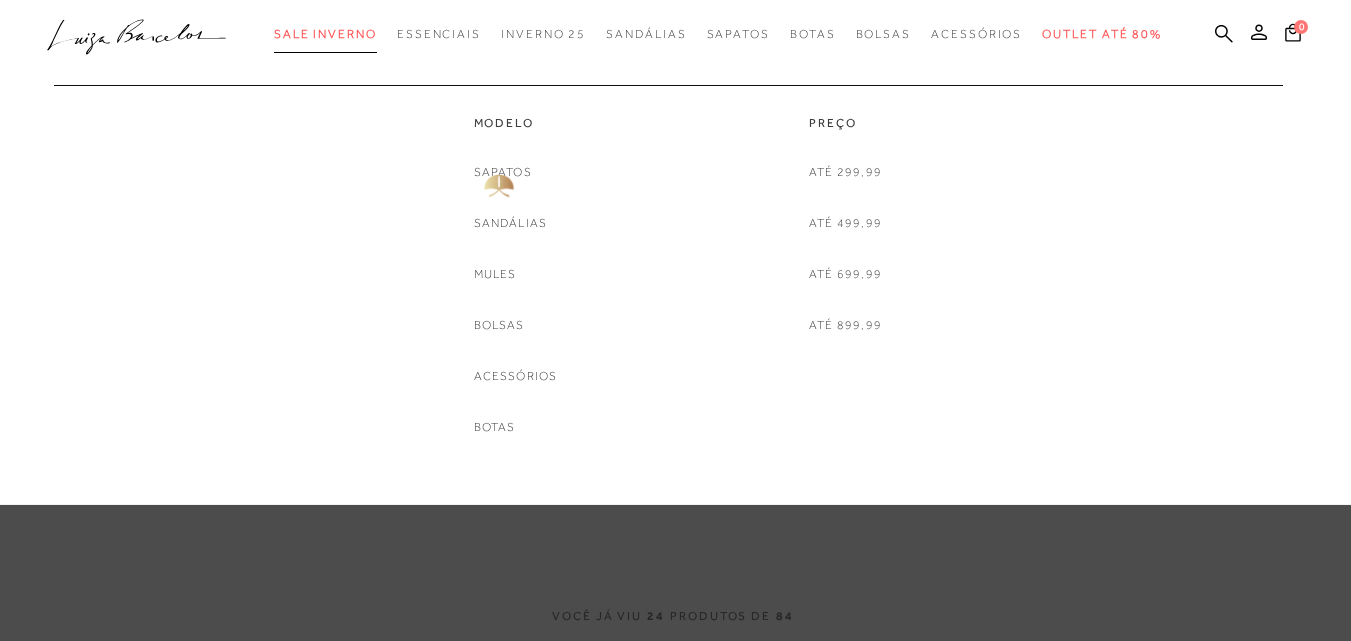 click on "Sale Inverno" at bounding box center [325, 34] 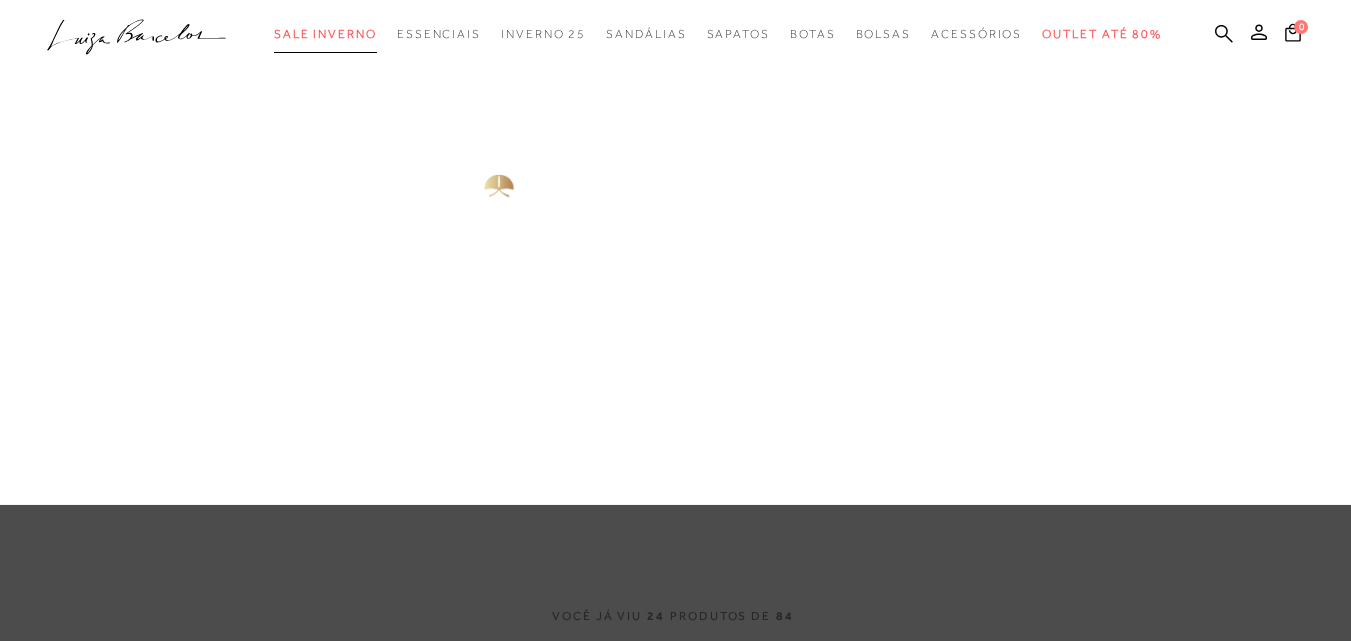 drag, startPoint x: 306, startPoint y: 34, endPoint x: 483, endPoint y: 176, distance: 226.92068 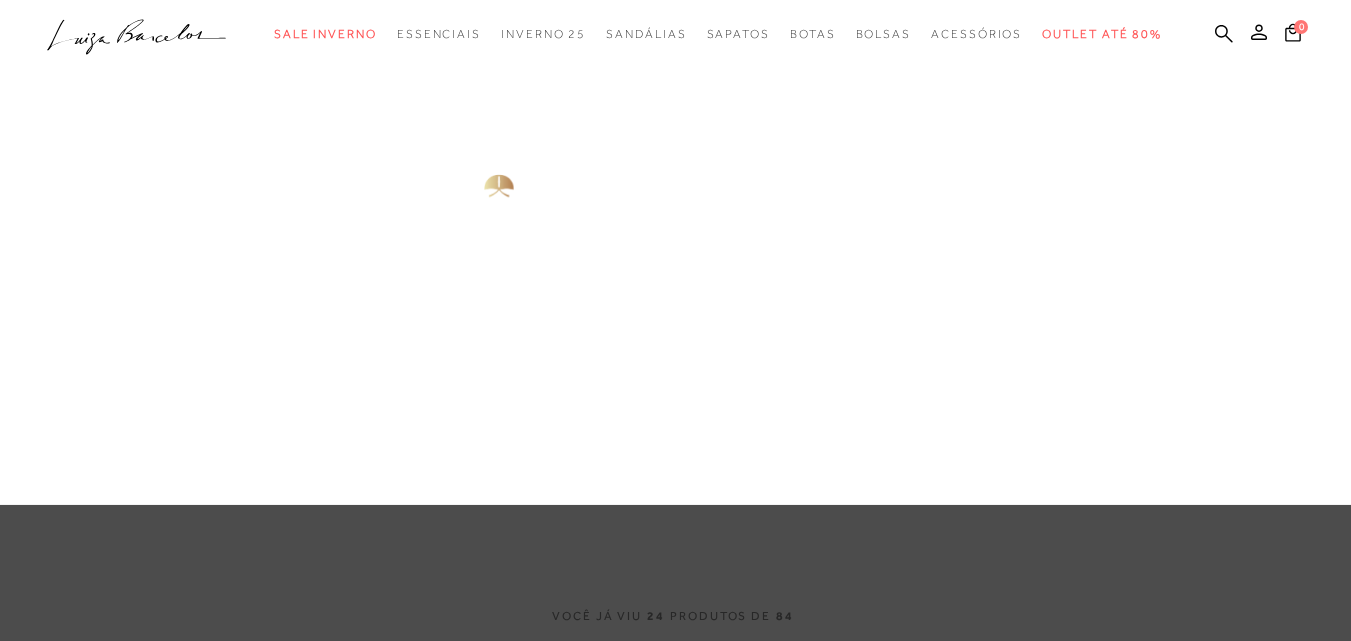 scroll, scrollTop: 0, scrollLeft: 0, axis: both 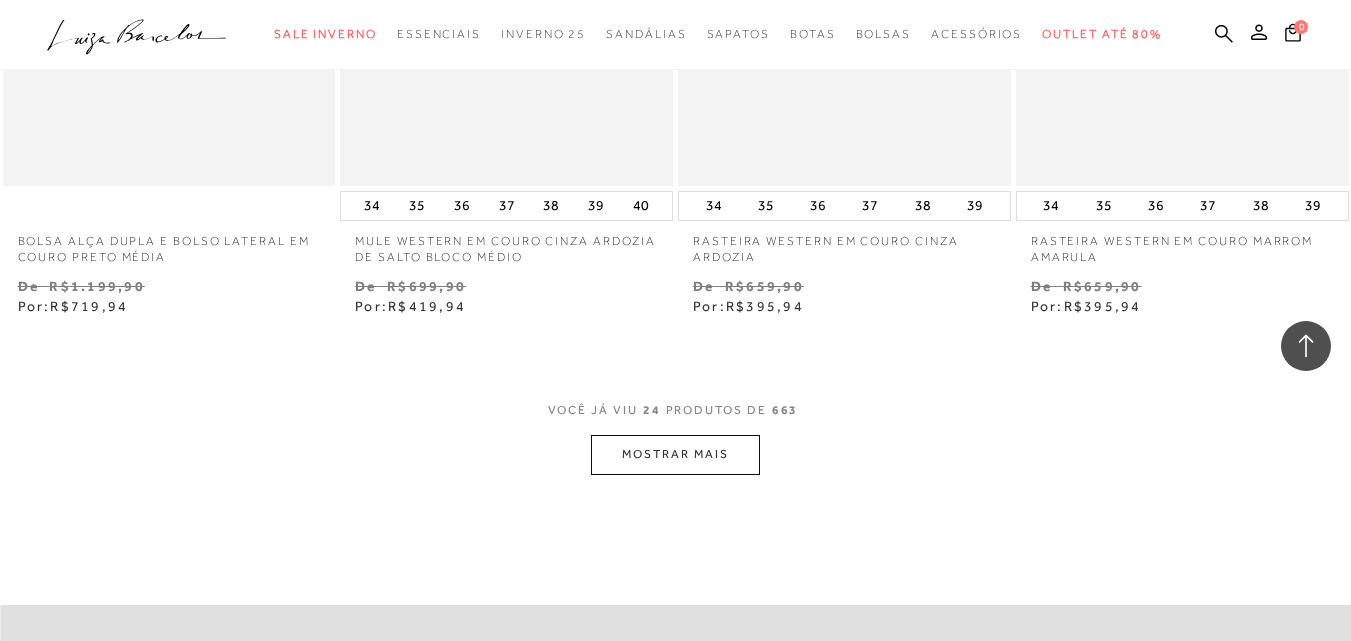 click on "MOSTRAR MAIS" at bounding box center [675, 454] 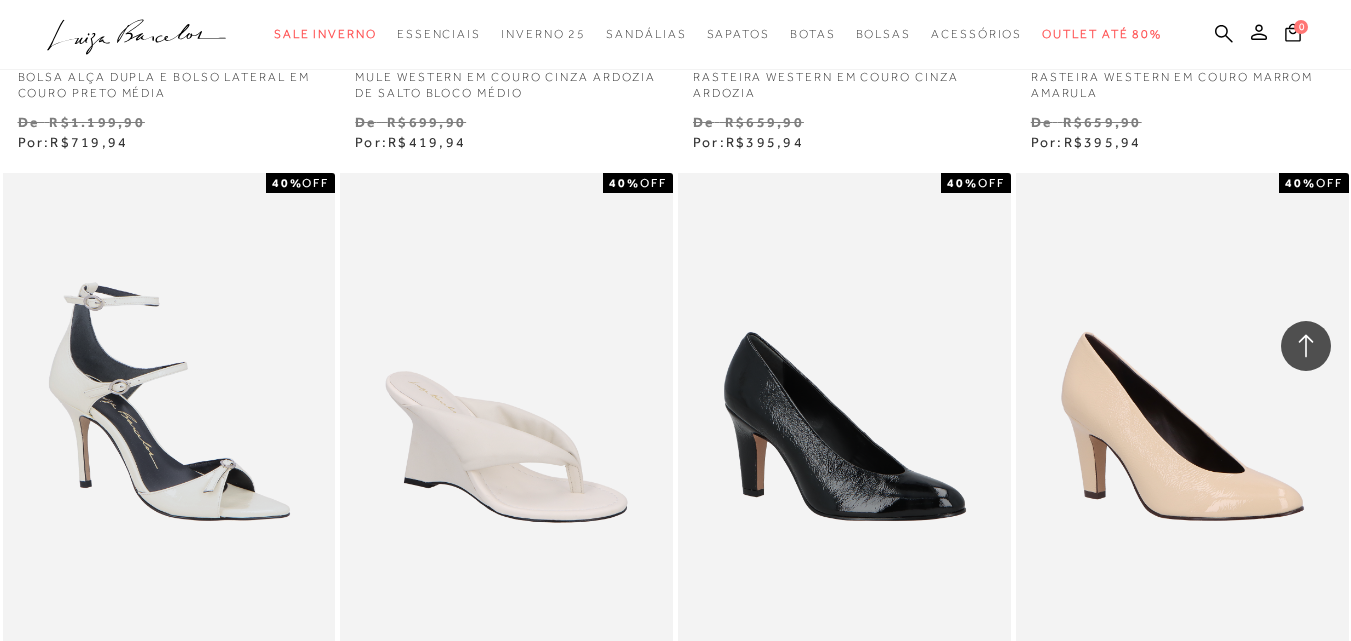 scroll, scrollTop: 4128, scrollLeft: 0, axis: vertical 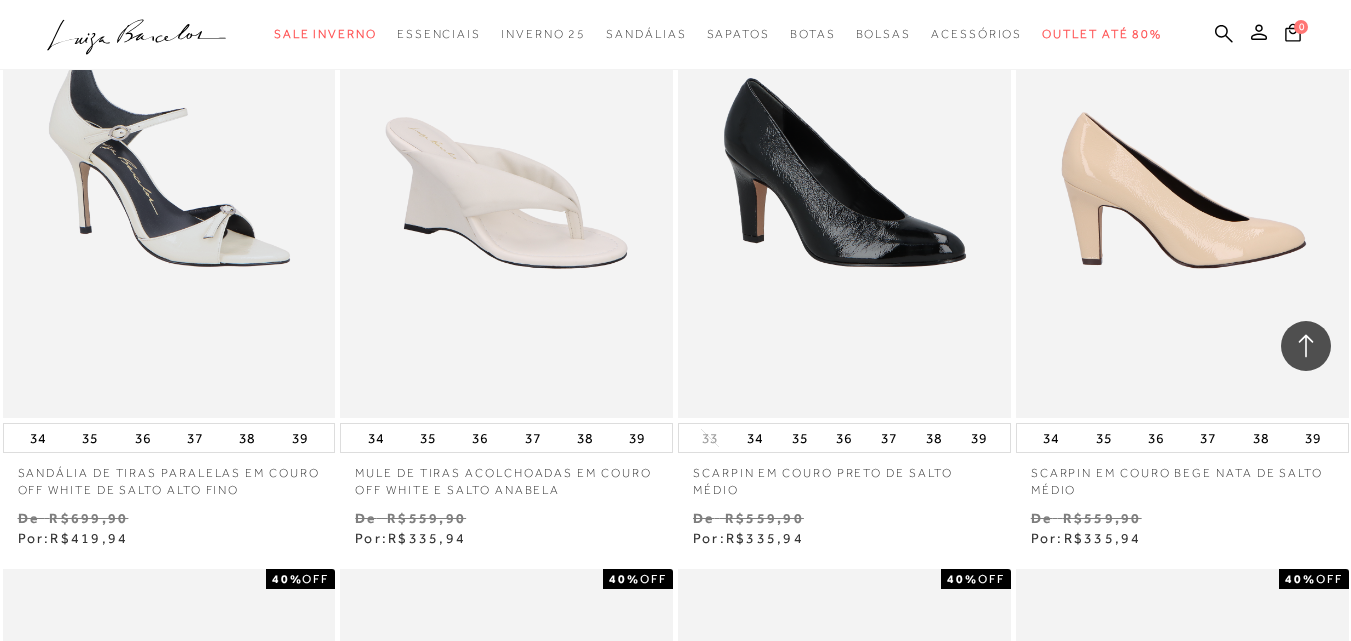 click at bounding box center (1183, 168) 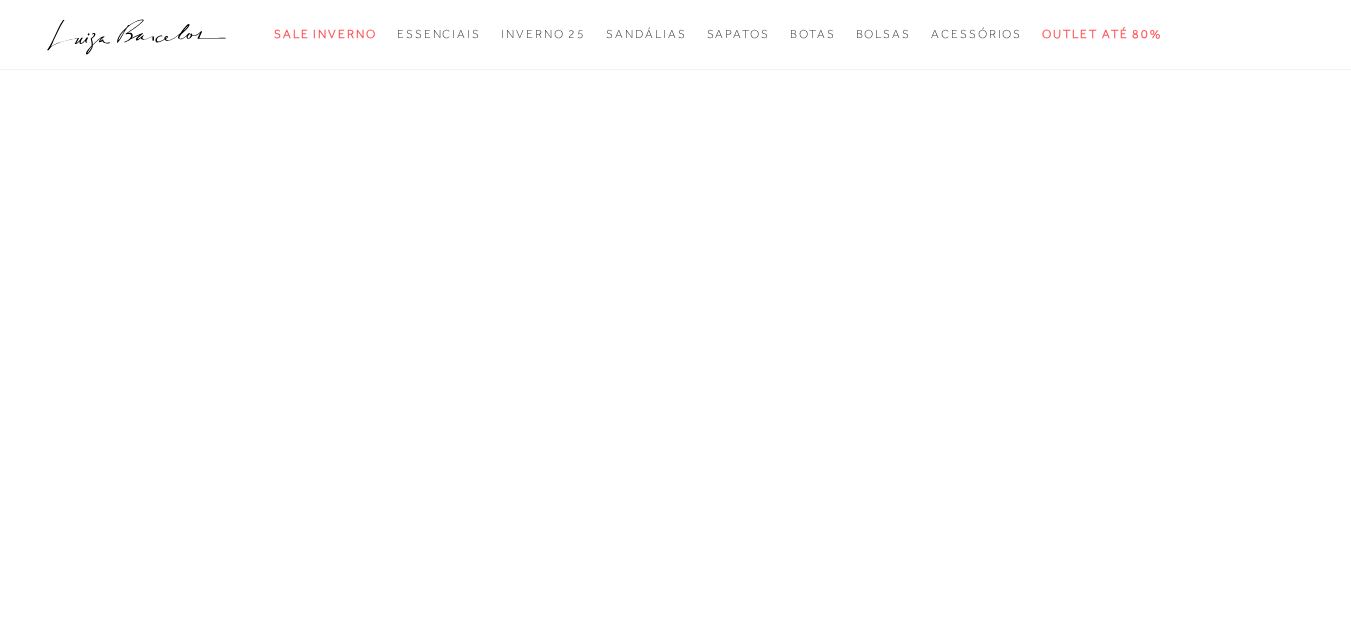 scroll, scrollTop: 0, scrollLeft: 0, axis: both 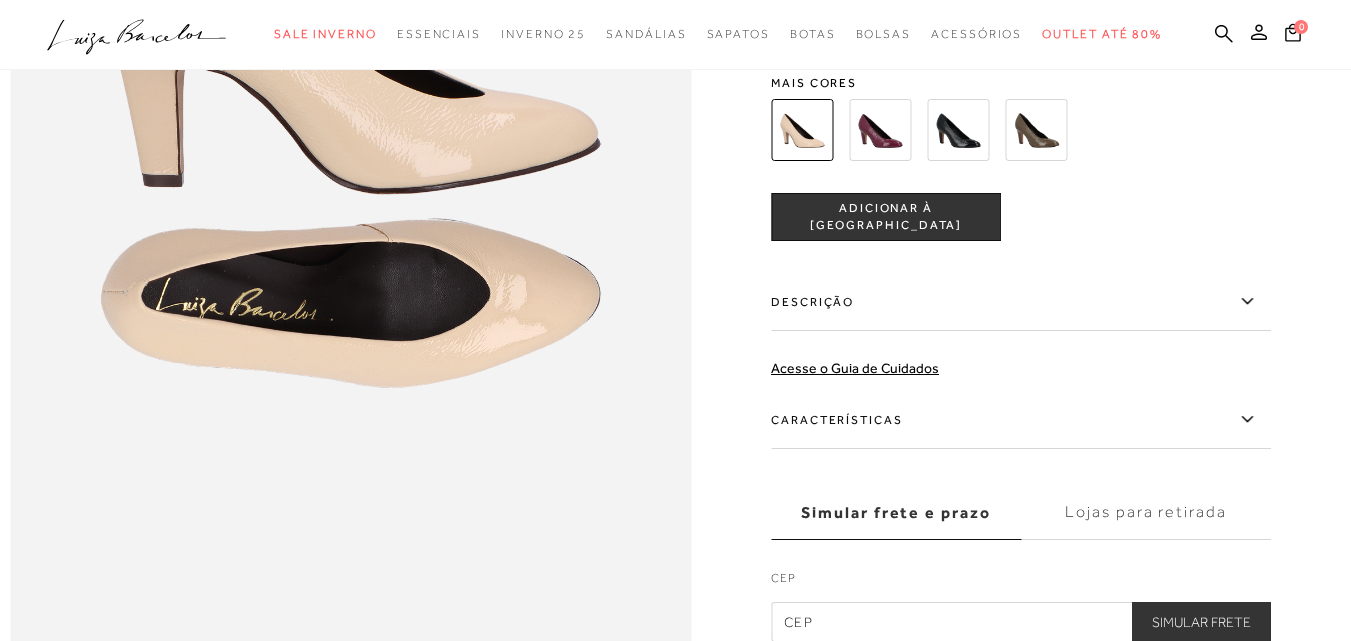 click on "Características" at bounding box center [1021, 420] 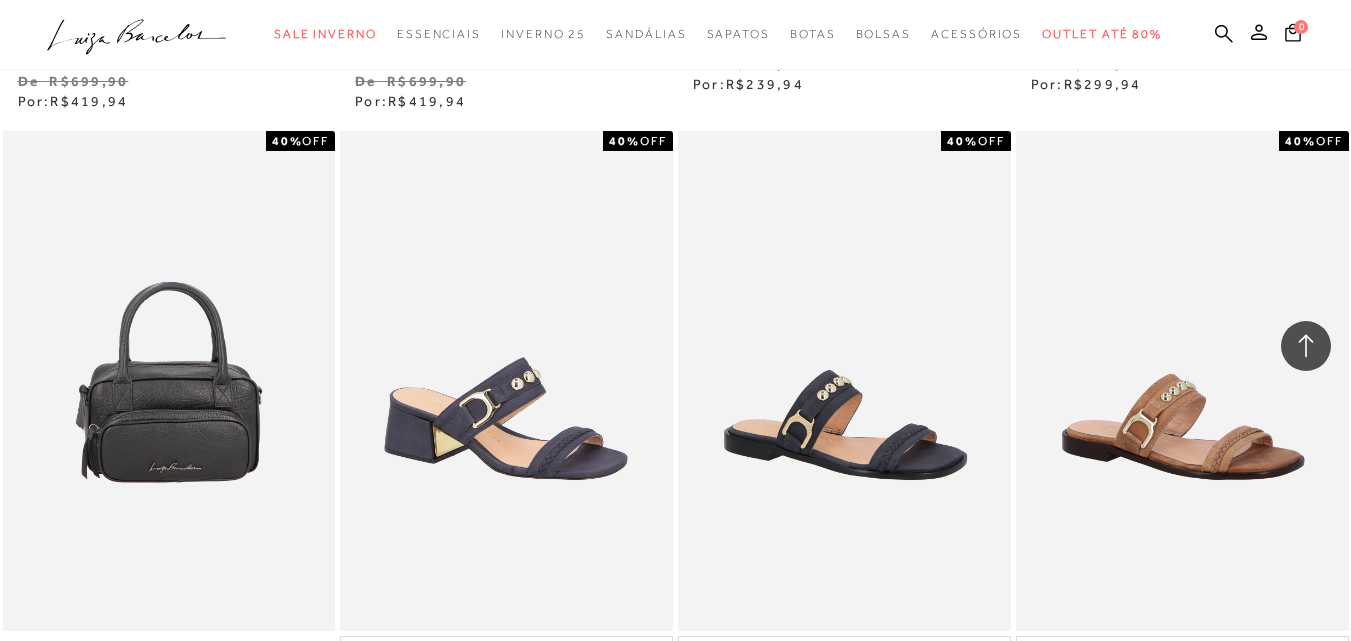 scroll, scrollTop: 4173, scrollLeft: 0, axis: vertical 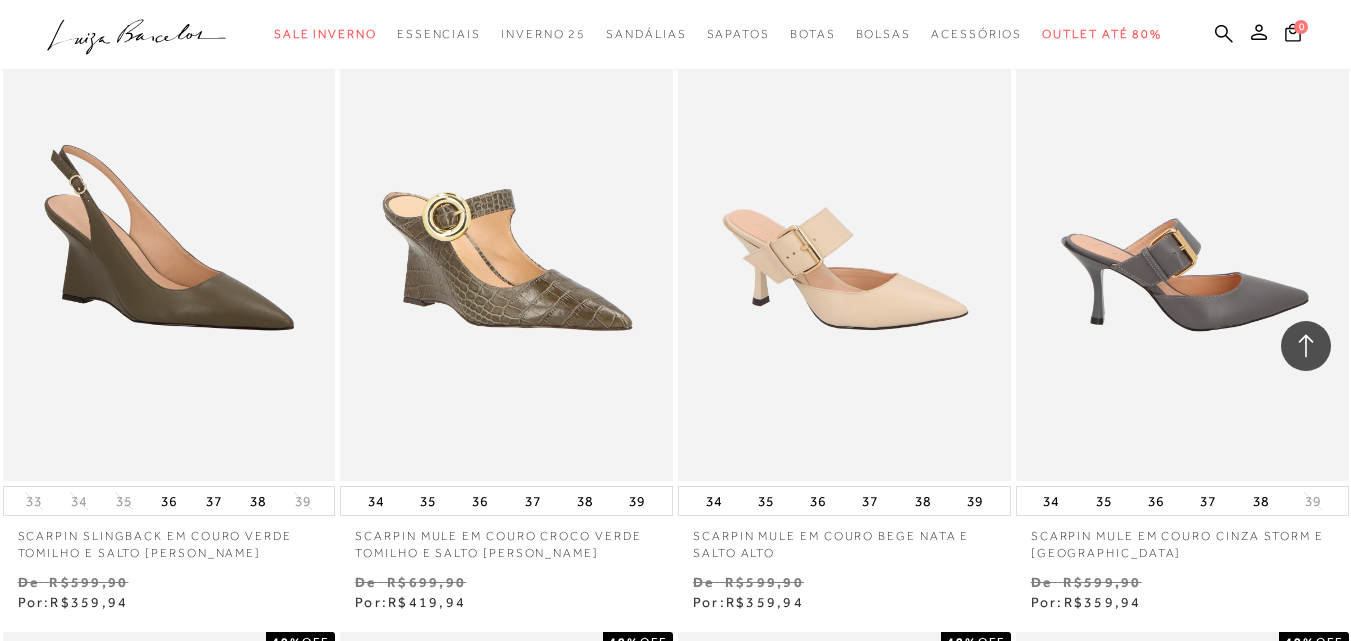click at bounding box center [1183, 231] 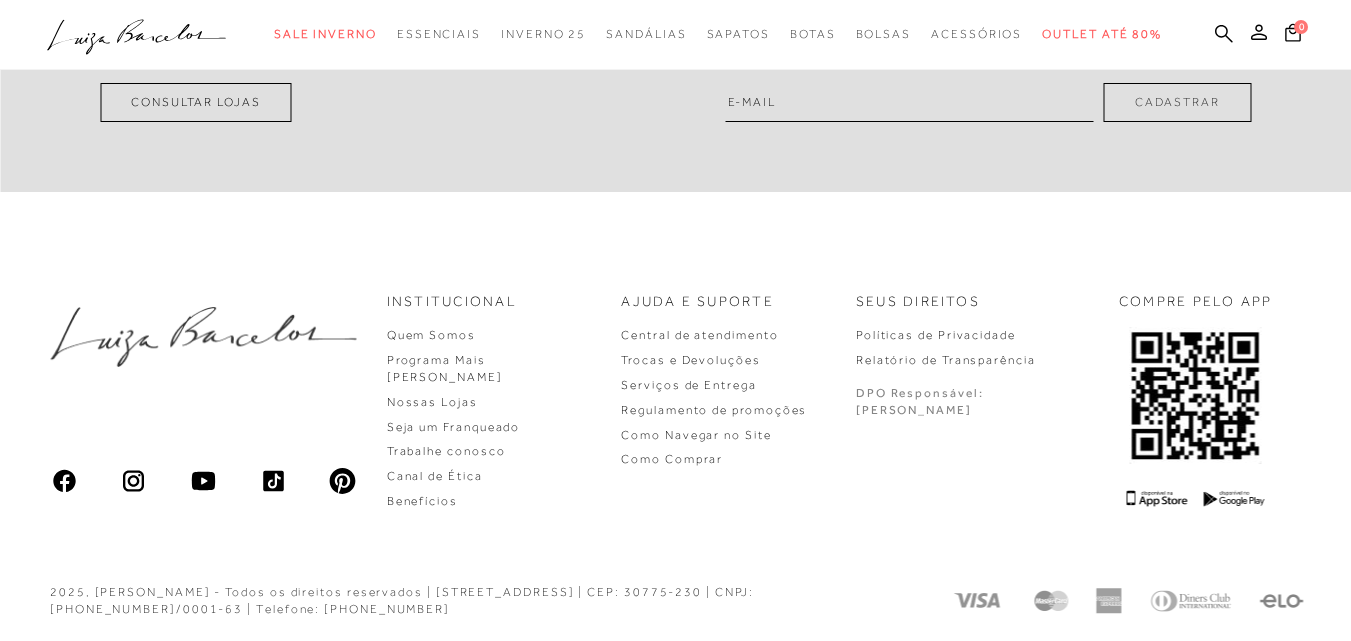 scroll, scrollTop: 0, scrollLeft: 0, axis: both 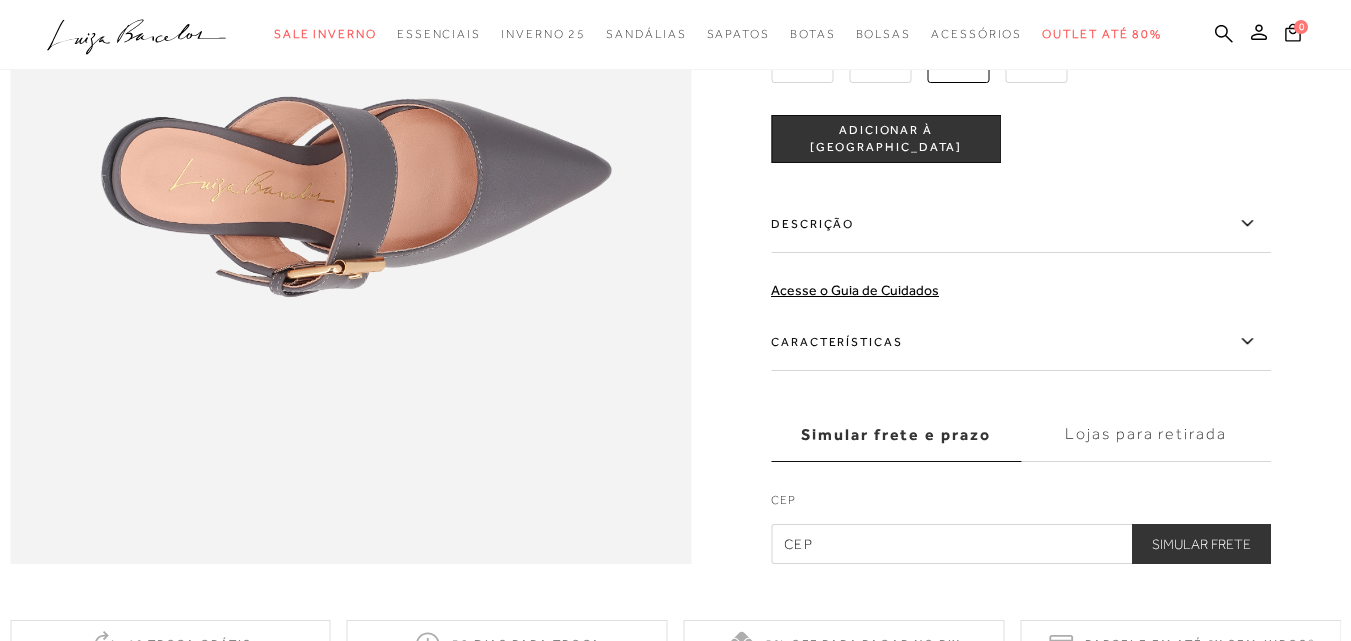 click 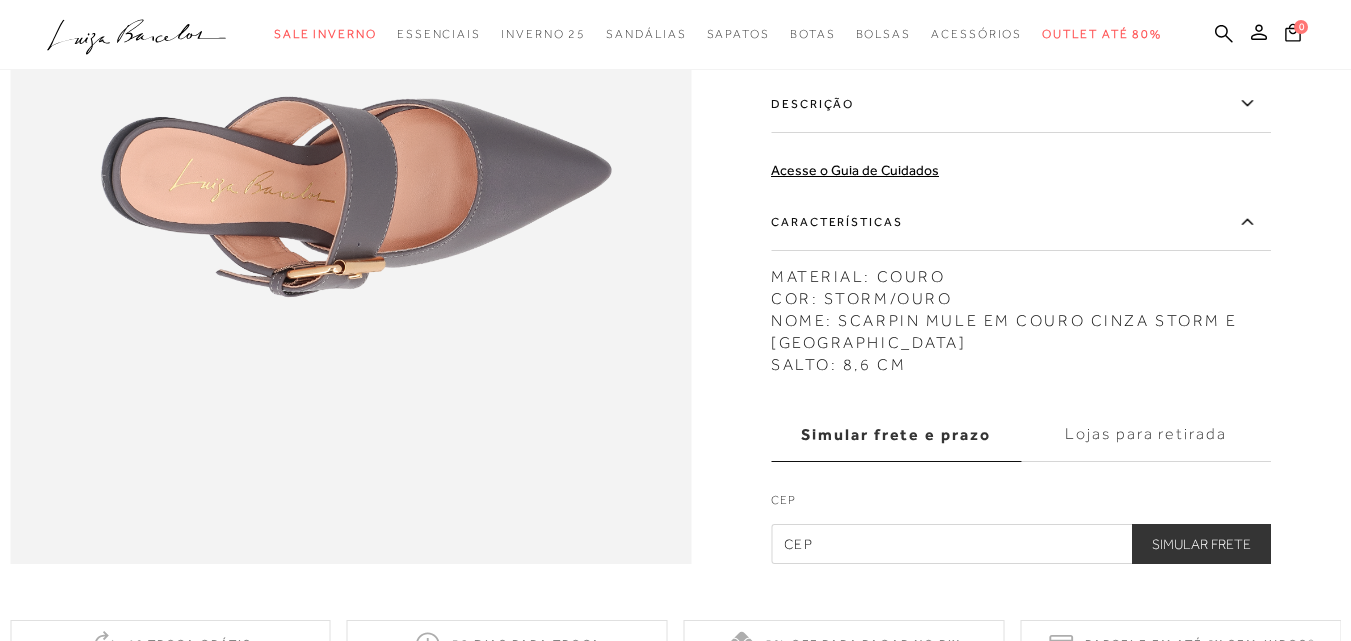 scroll, scrollTop: 3310, scrollLeft: 0, axis: vertical 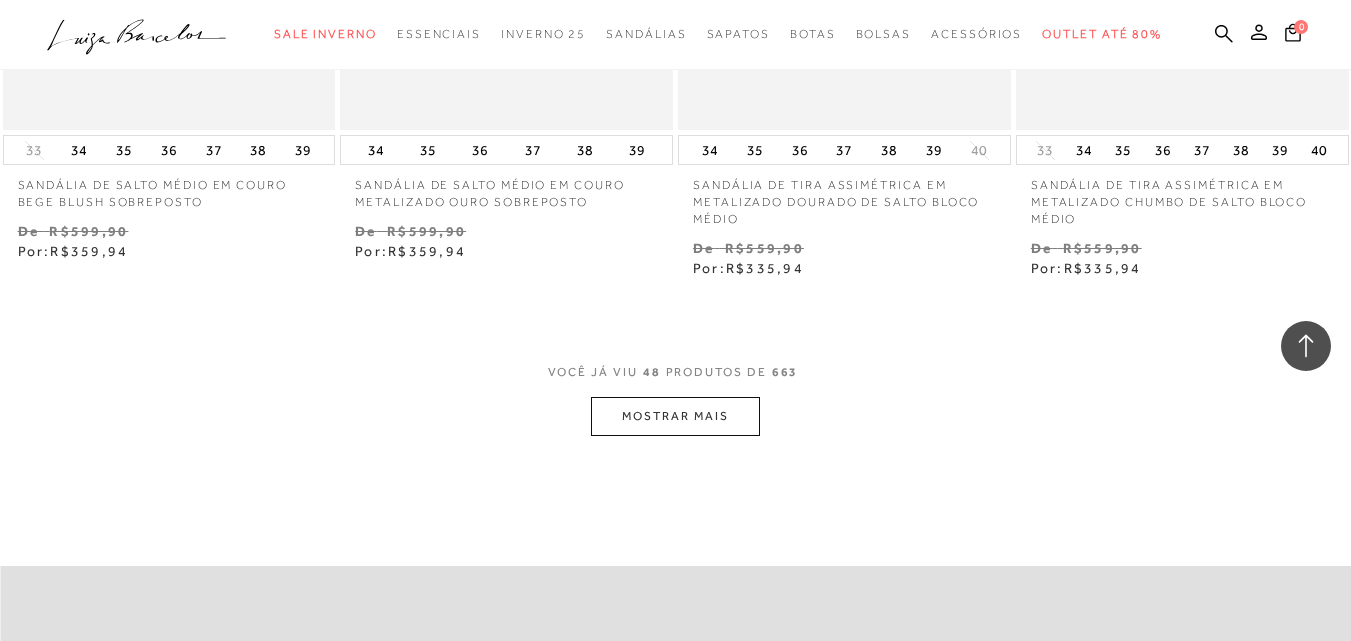 click on "MOSTRAR MAIS" at bounding box center [675, 416] 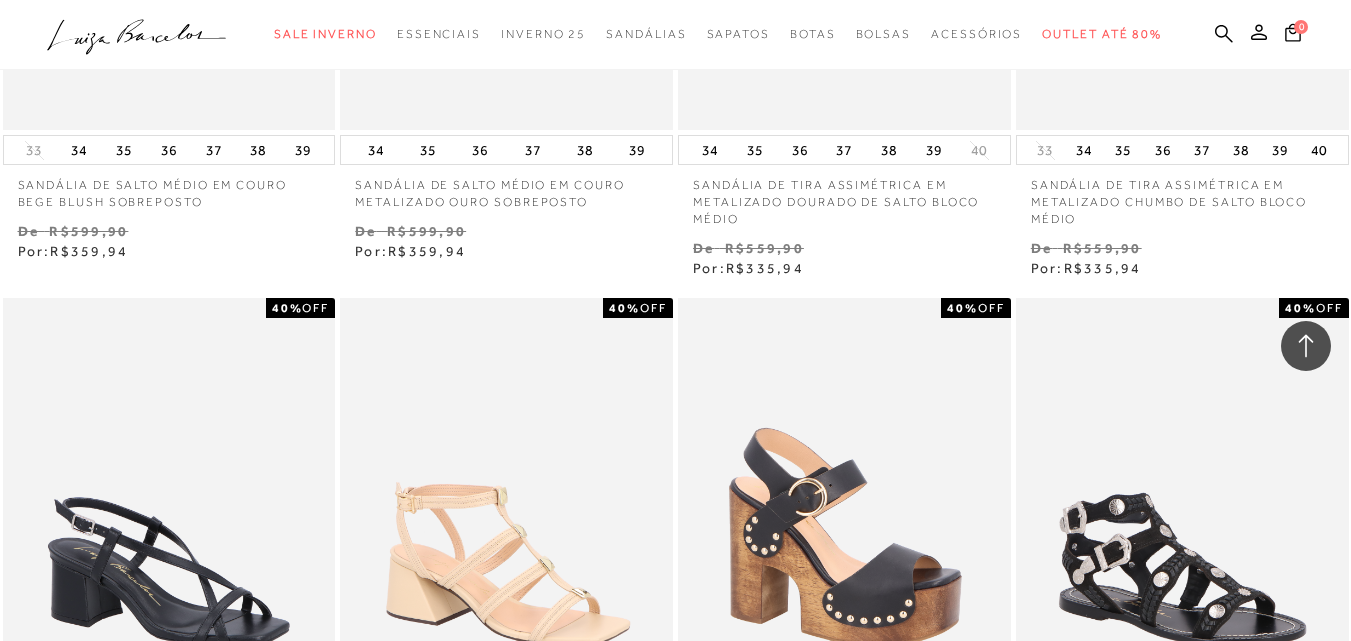 scroll, scrollTop: 8081, scrollLeft: 0, axis: vertical 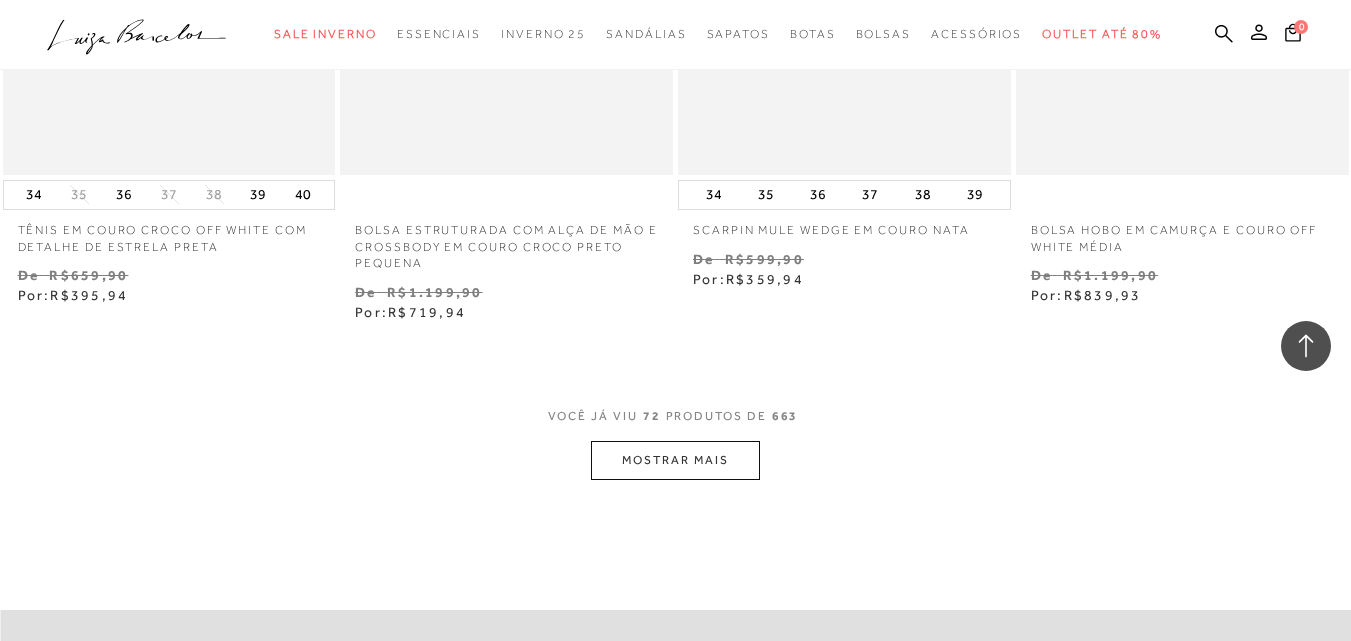 click on "MOSTRAR MAIS" at bounding box center [675, 460] 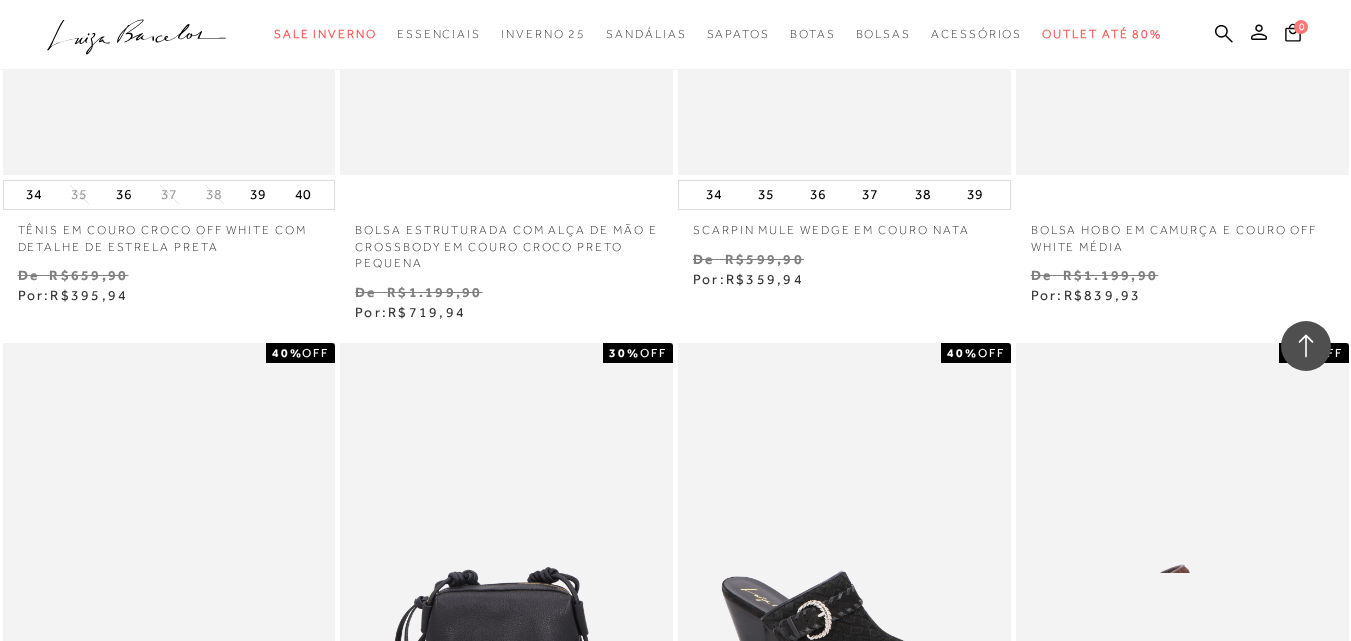 scroll, scrollTop: 12474, scrollLeft: 0, axis: vertical 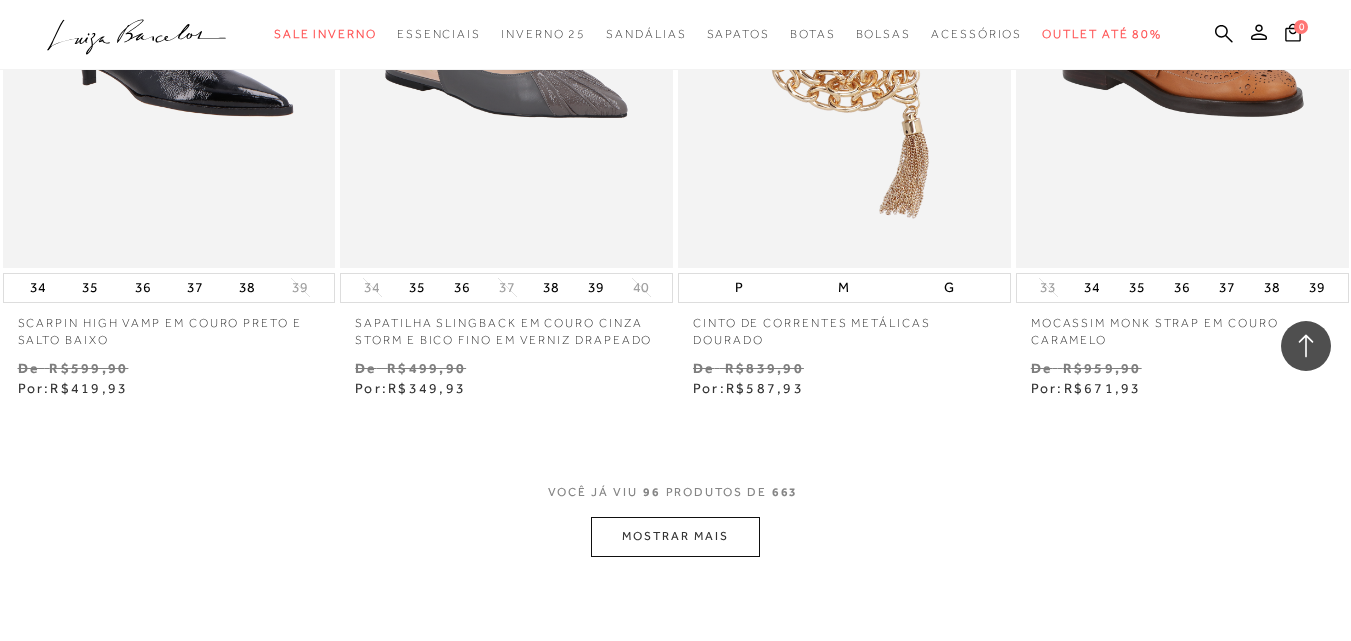click on "MOSTRAR MAIS" at bounding box center (675, 536) 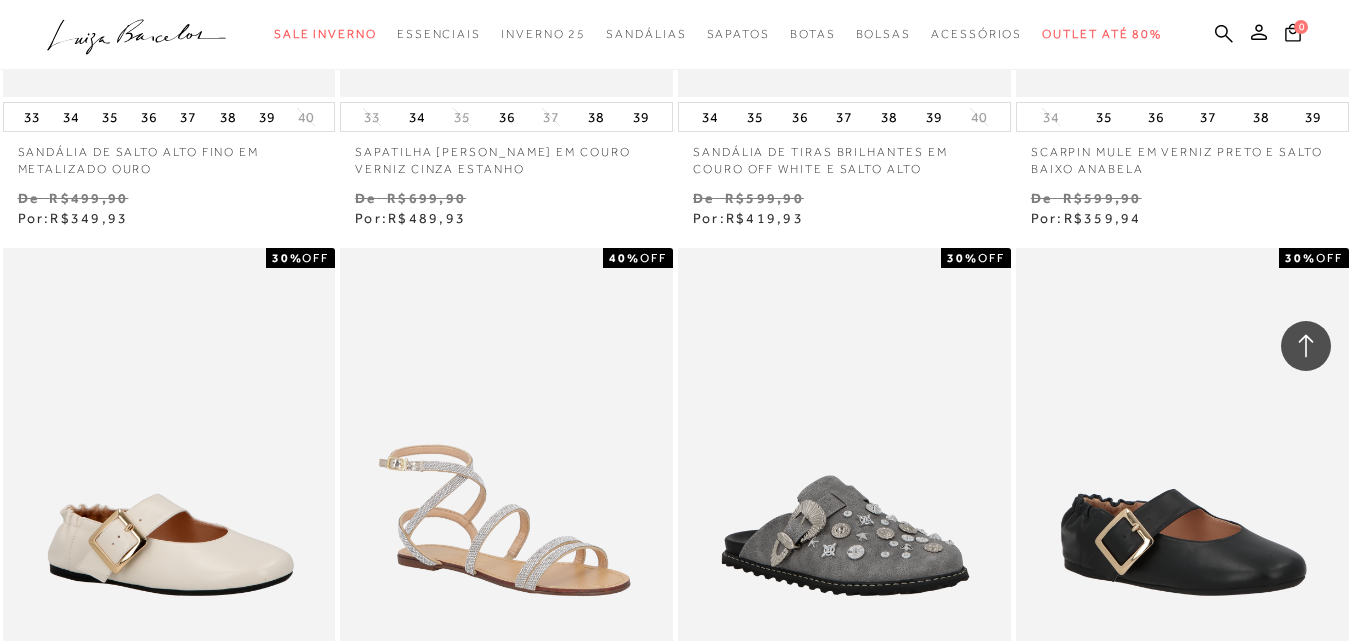 scroll, scrollTop: 19348, scrollLeft: 0, axis: vertical 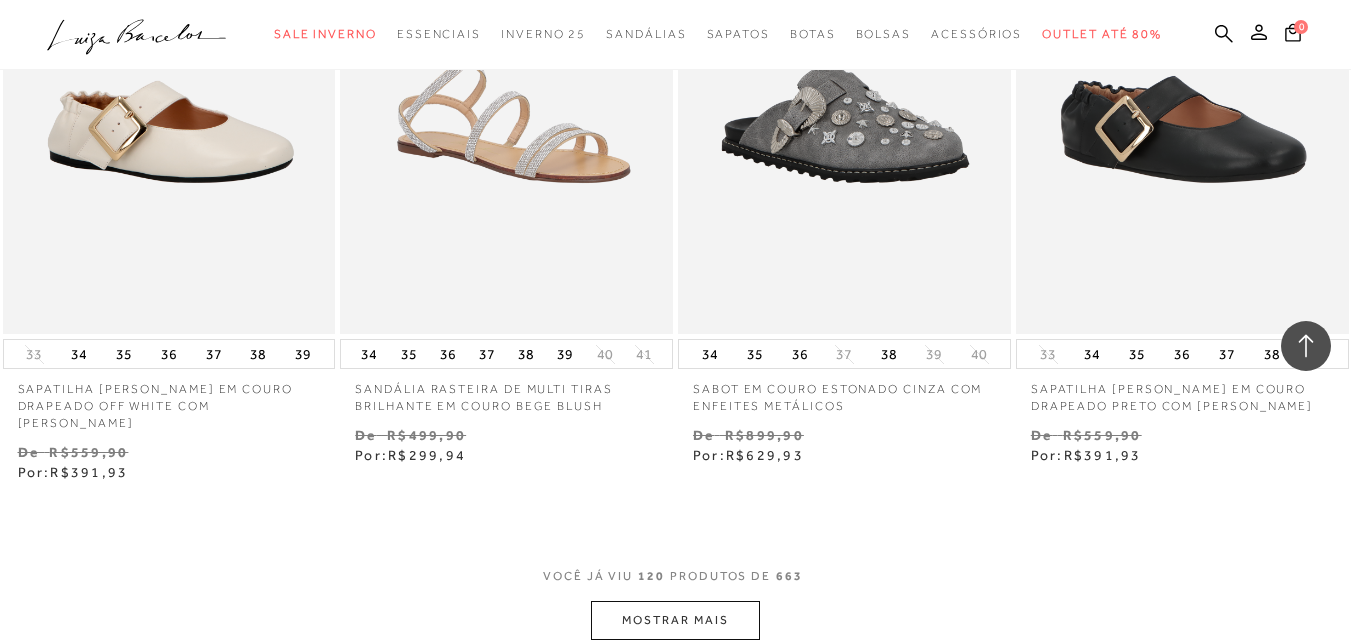 click on "MOSTRAR MAIS" at bounding box center (675, 620) 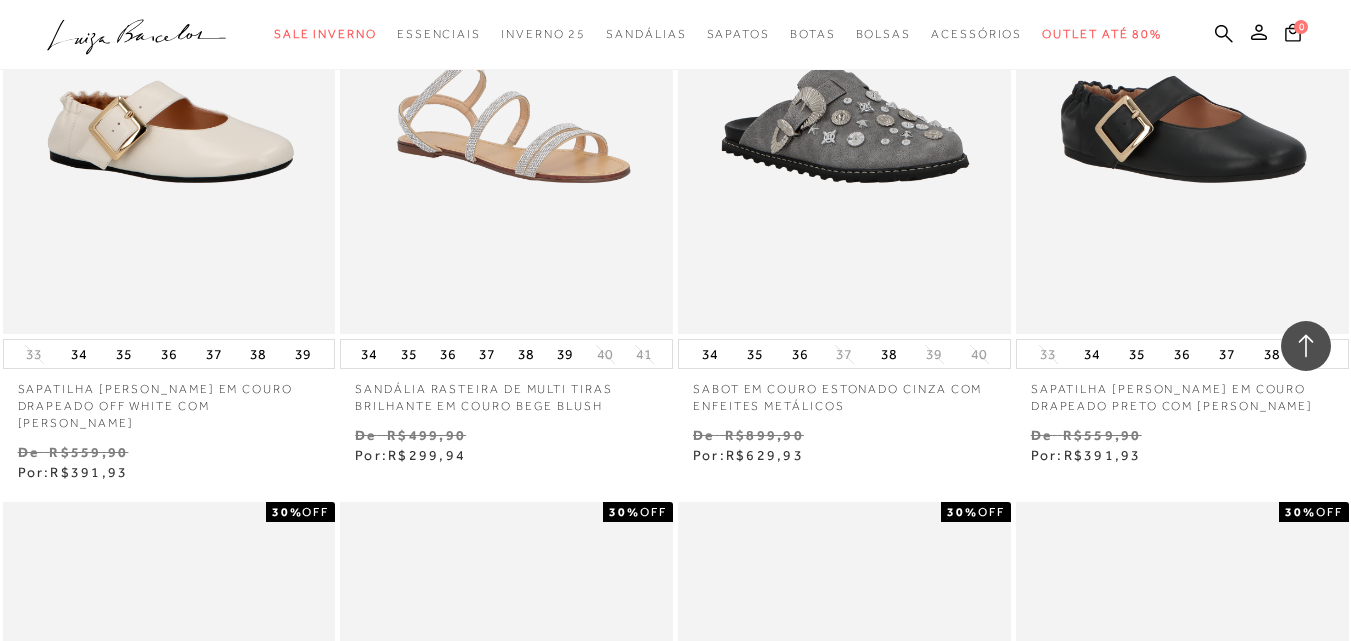 scroll, scrollTop: 19992, scrollLeft: 0, axis: vertical 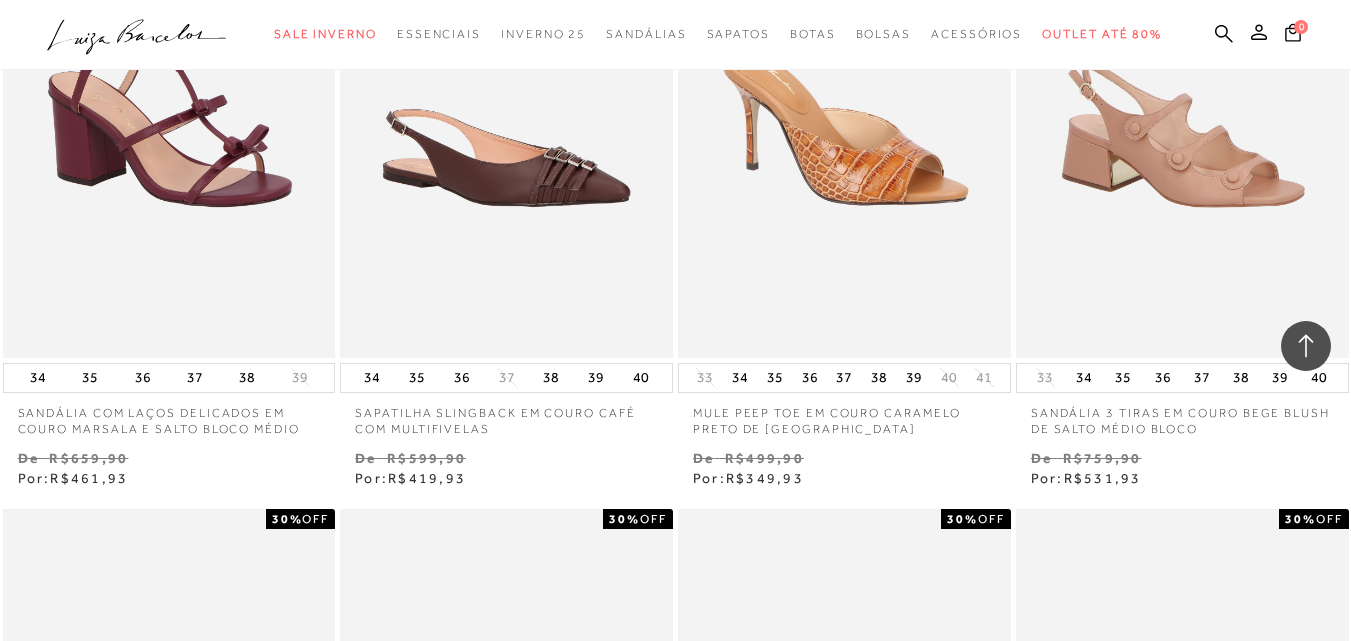 click on "MOSTRAR MAIS" at bounding box center [675, 3895] 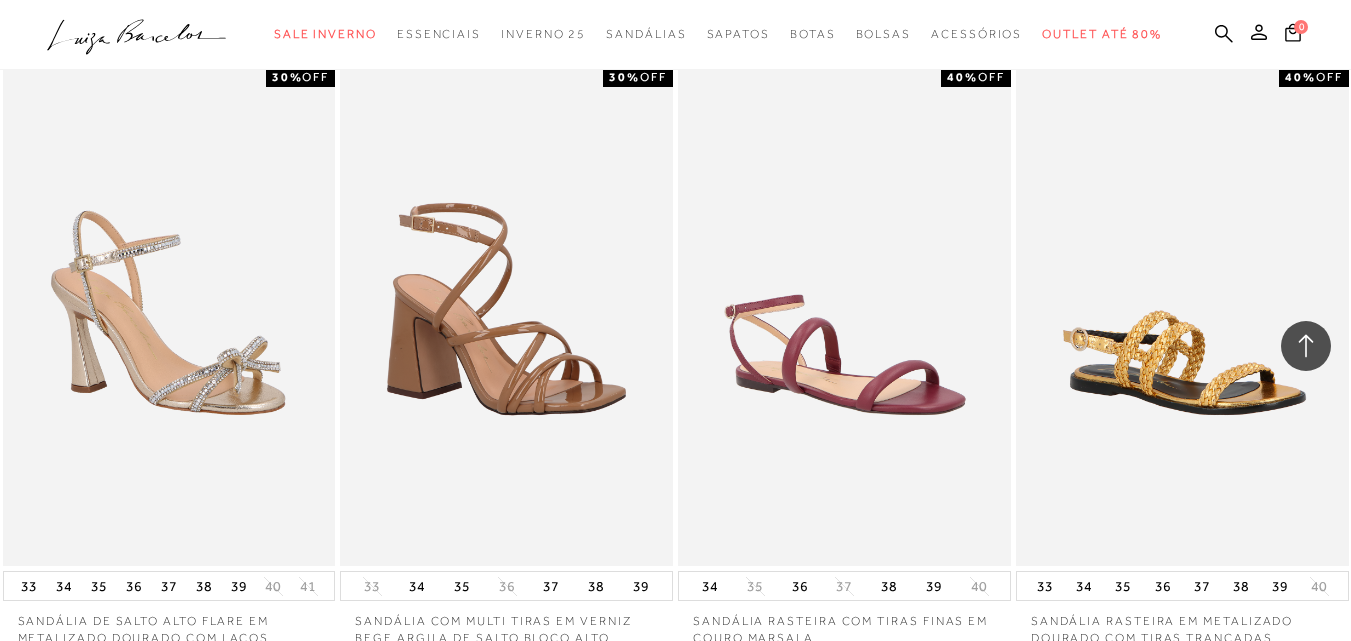 scroll, scrollTop: 27321, scrollLeft: 0, axis: vertical 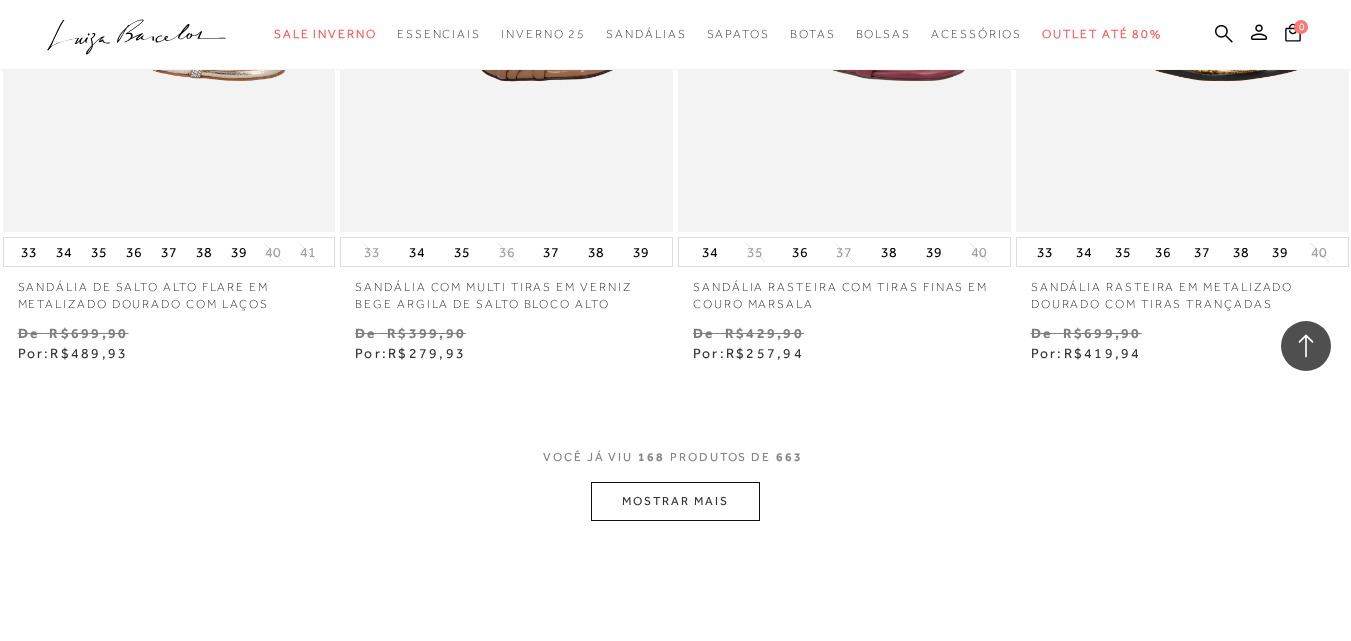 click on "MOSTRAR MAIS" at bounding box center [675, 501] 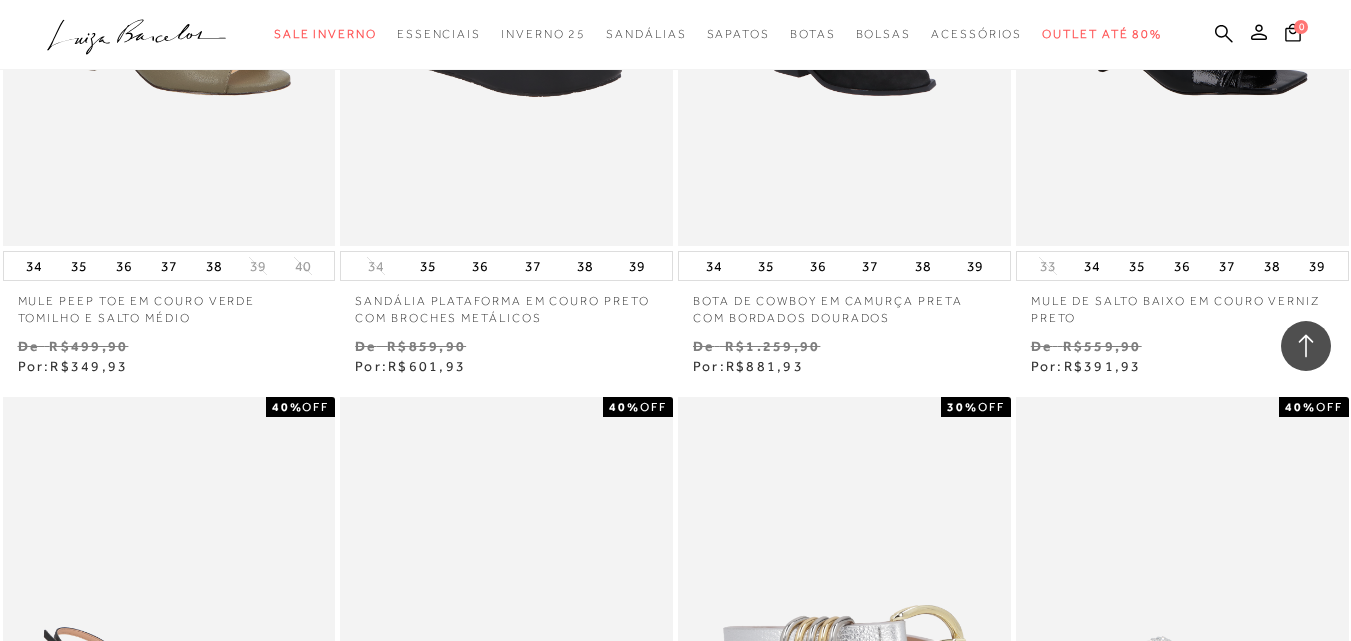 scroll, scrollTop: 30693, scrollLeft: 0, axis: vertical 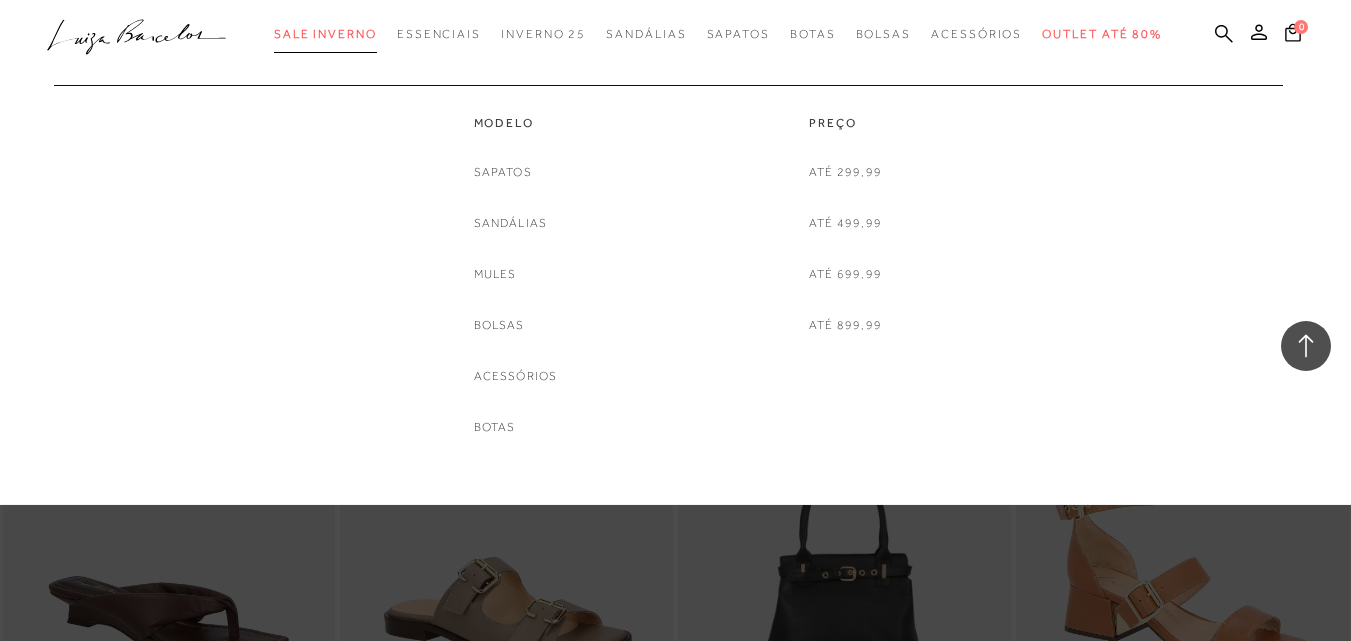 click on "Sale Inverno" at bounding box center (325, 34) 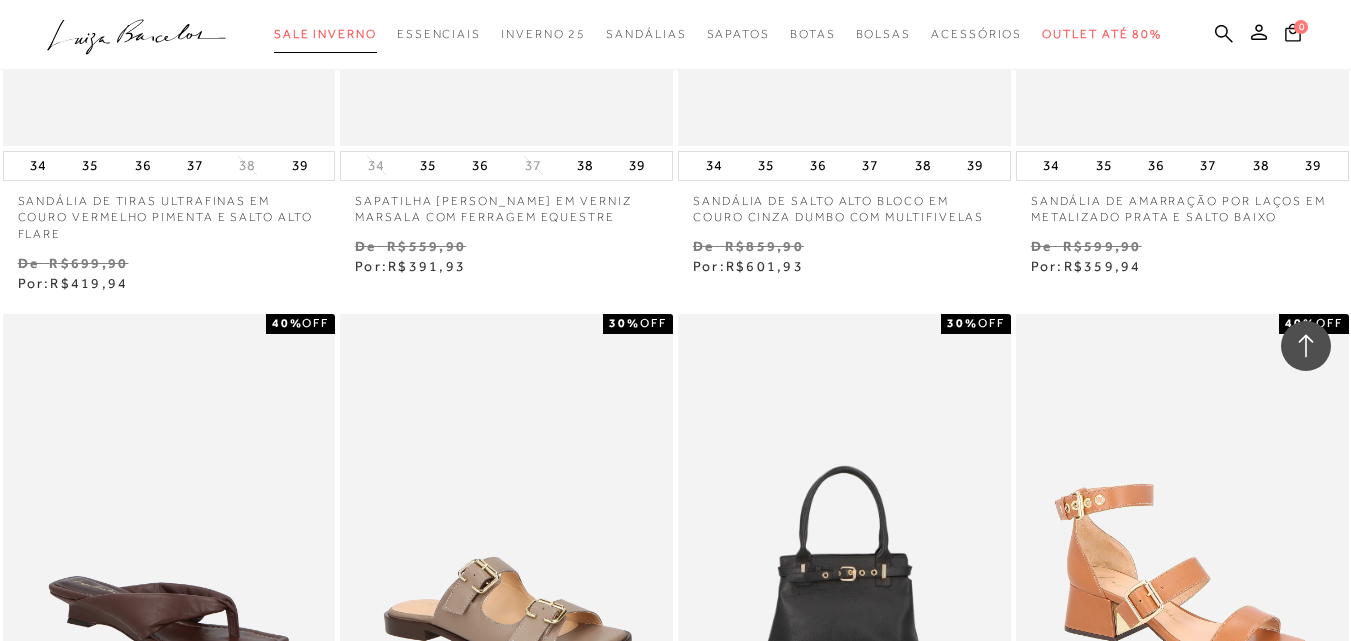 scroll, scrollTop: 31401, scrollLeft: 0, axis: vertical 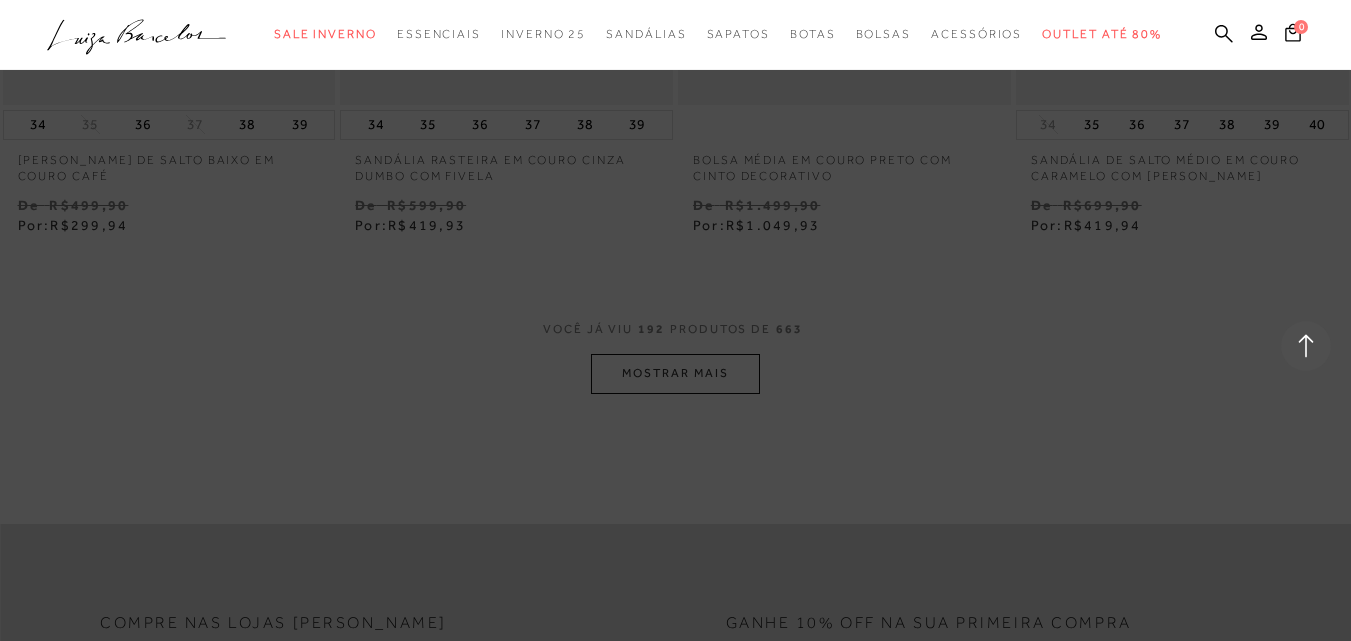 click at bounding box center (675, 320) 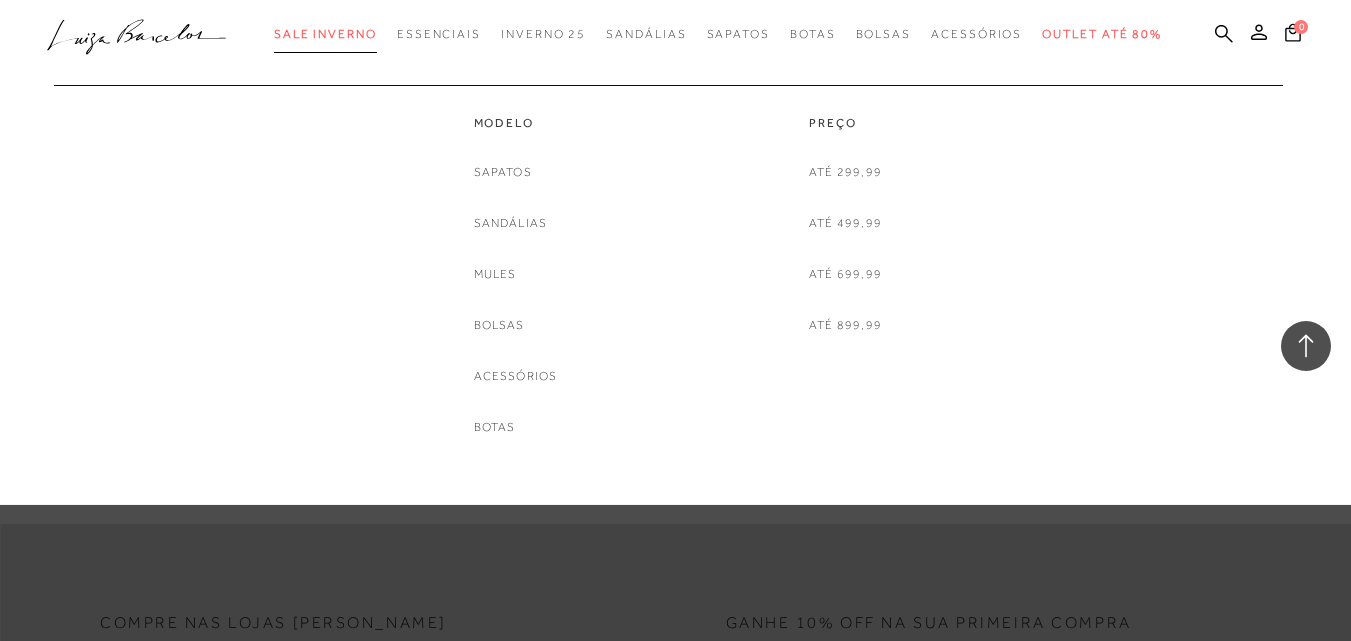drag, startPoint x: 294, startPoint y: 37, endPoint x: 495, endPoint y: 334, distance: 358.62238 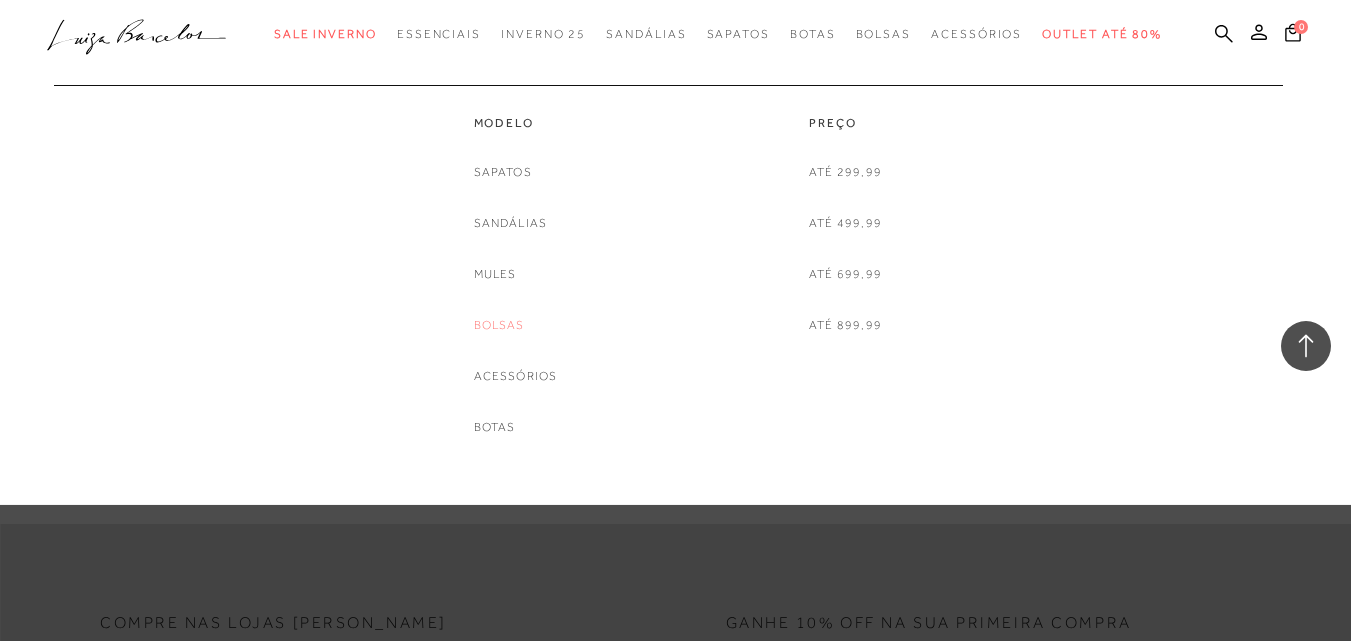 click on "Bolsas" at bounding box center (499, 325) 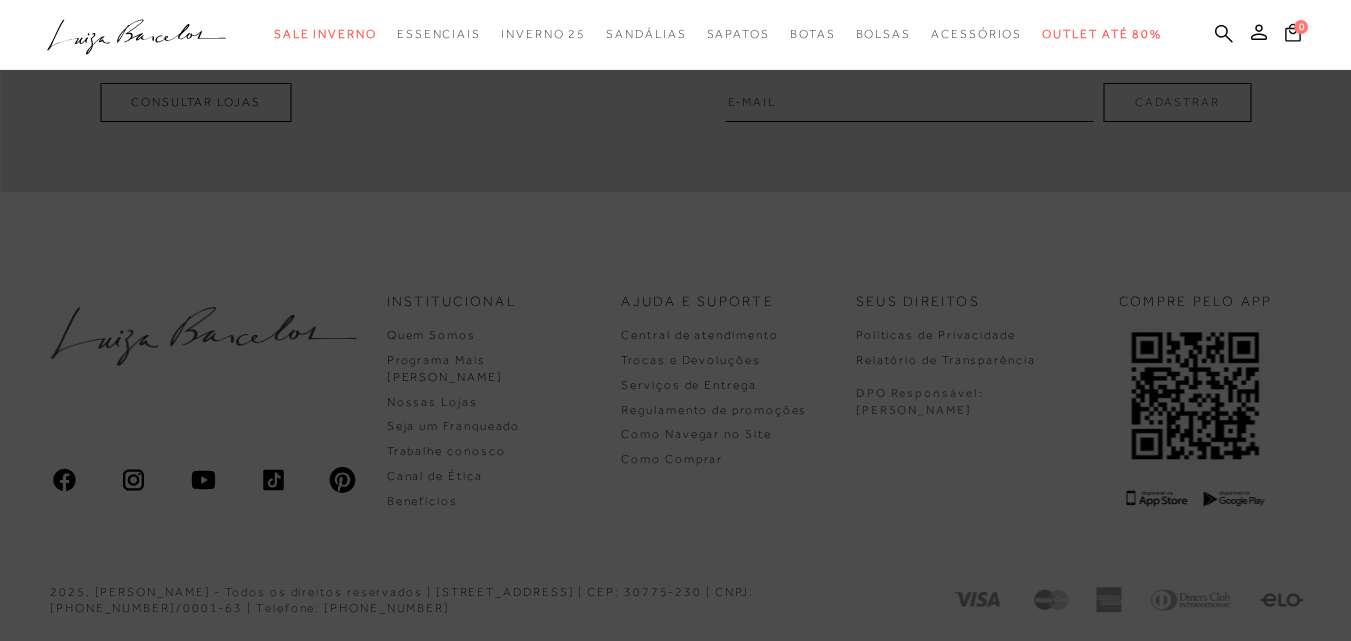 scroll, scrollTop: 0, scrollLeft: 0, axis: both 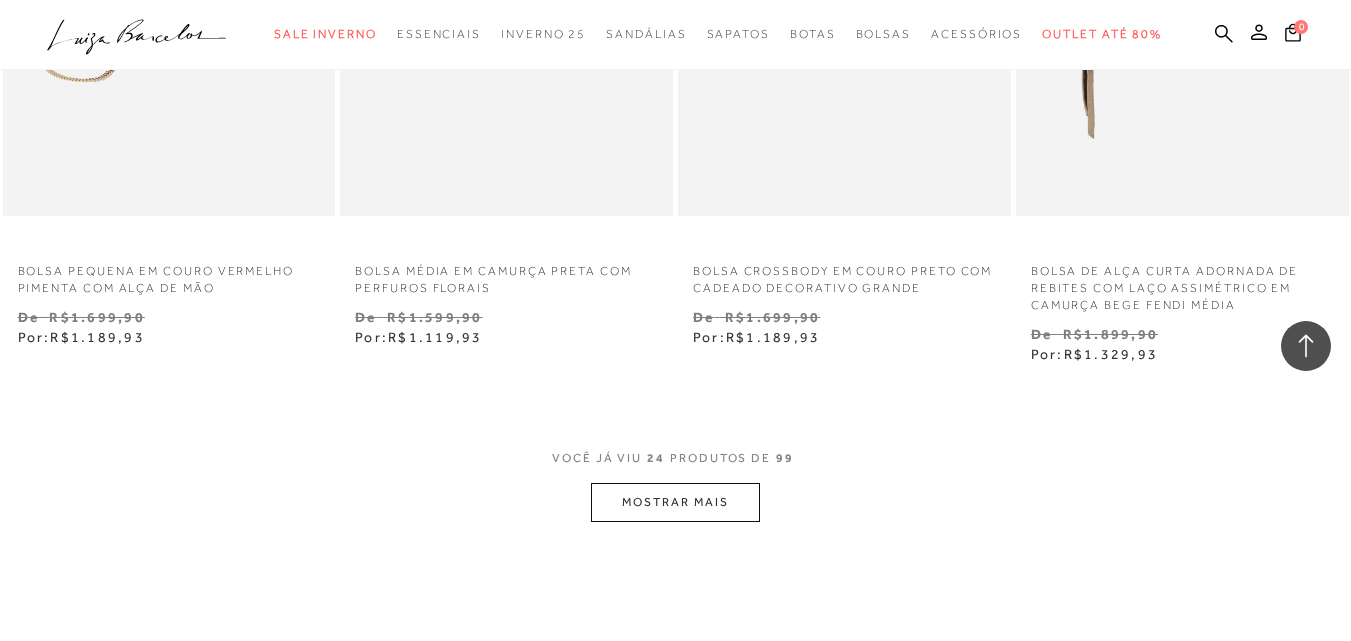 click on "MOSTRAR MAIS" at bounding box center (675, 502) 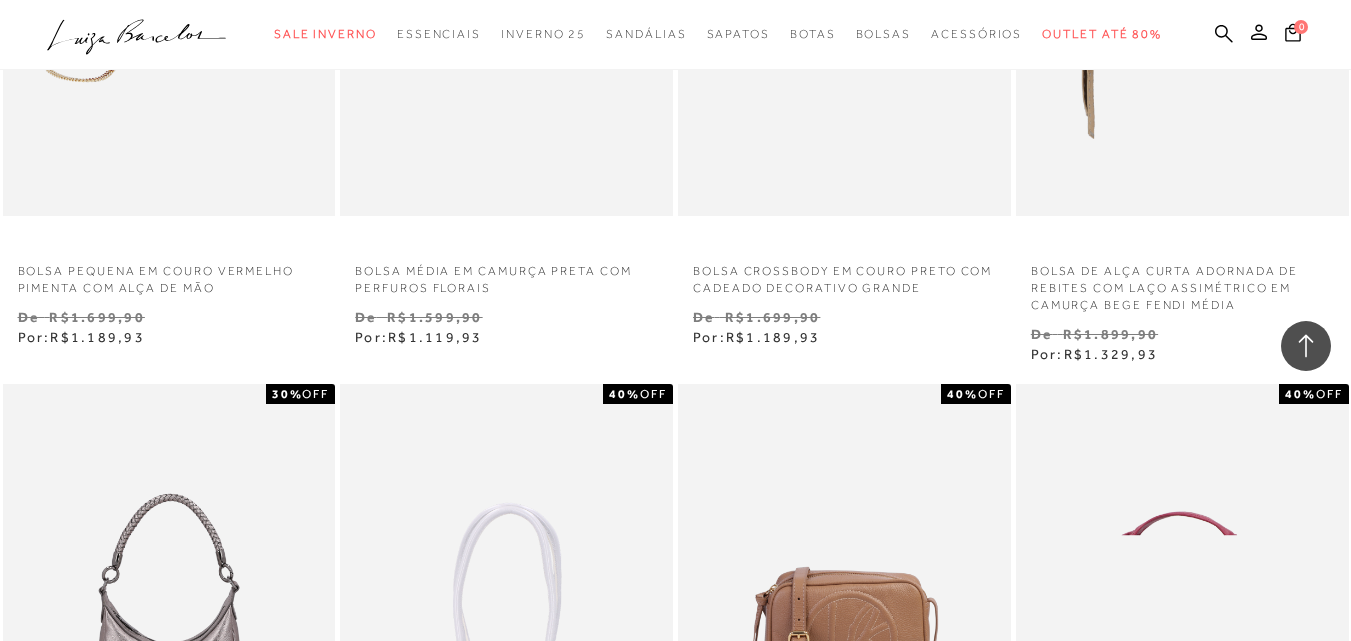 type 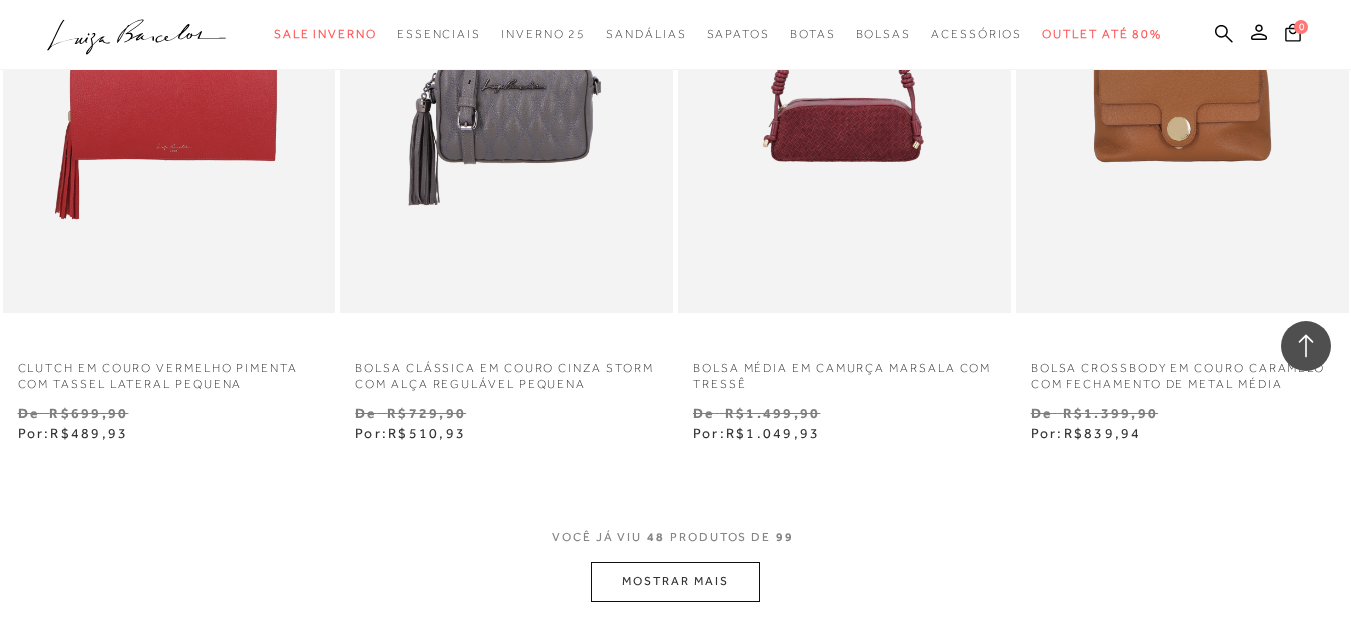 scroll, scrollTop: 7781, scrollLeft: 0, axis: vertical 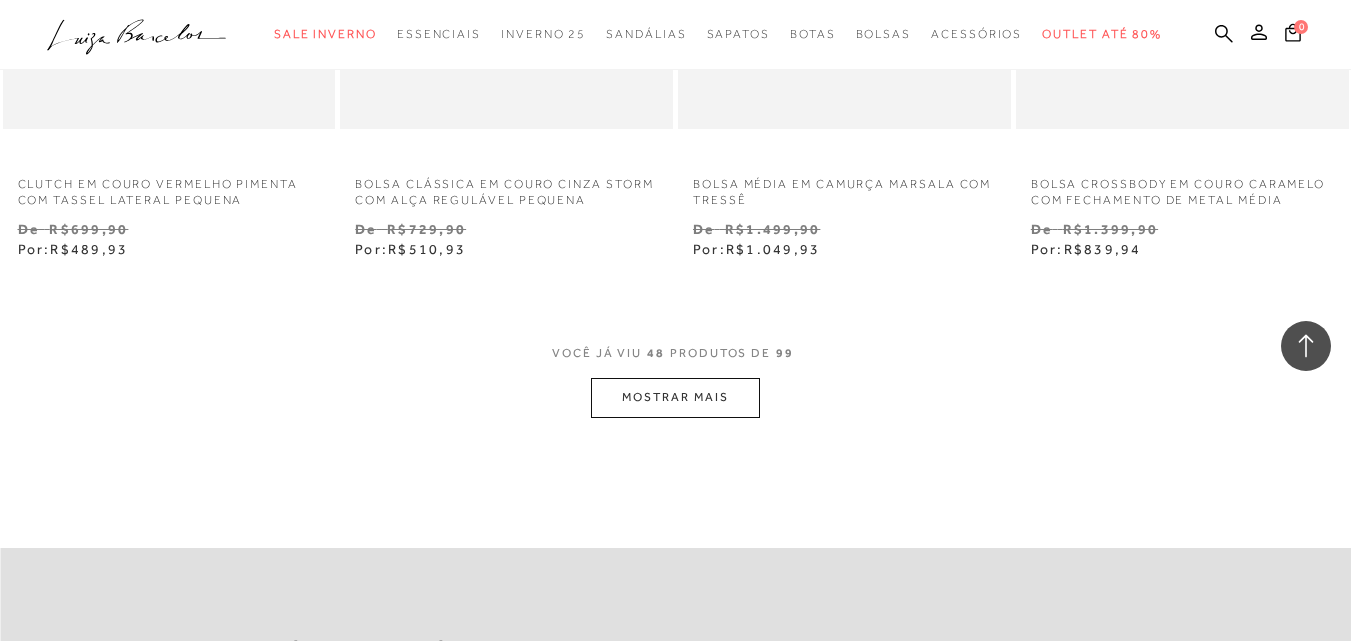 click on "MOSTRAR MAIS" at bounding box center (675, 397) 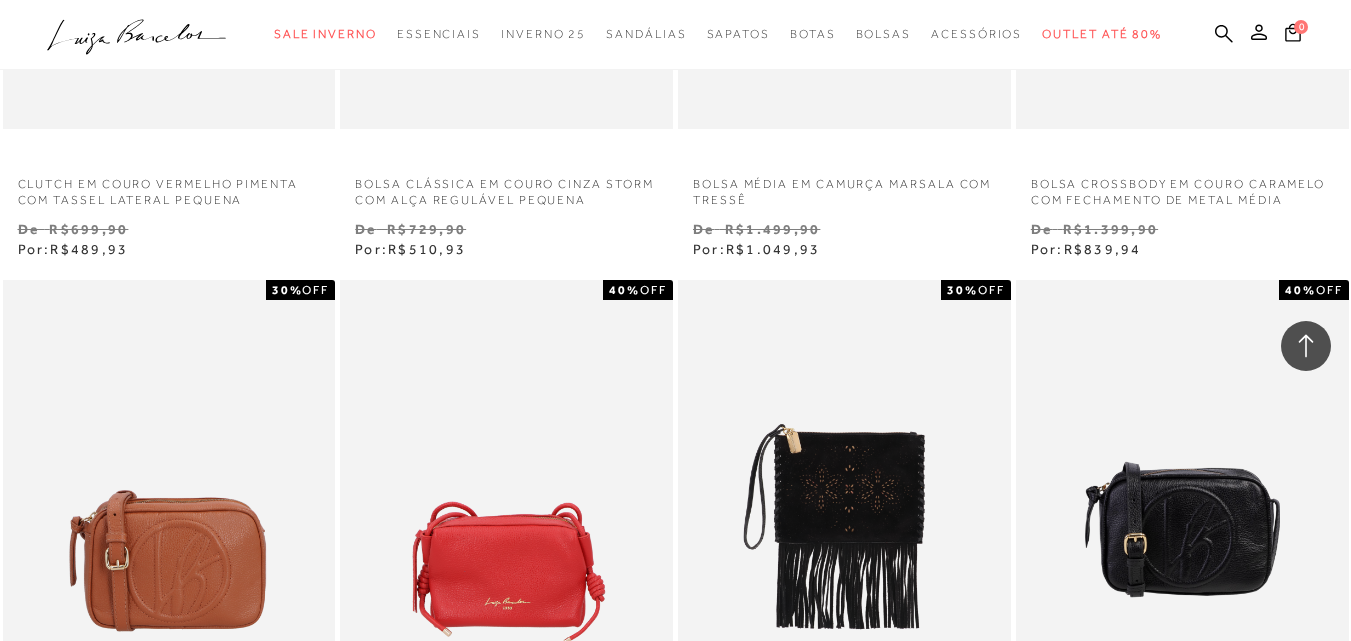 scroll, scrollTop: 7781, scrollLeft: 0, axis: vertical 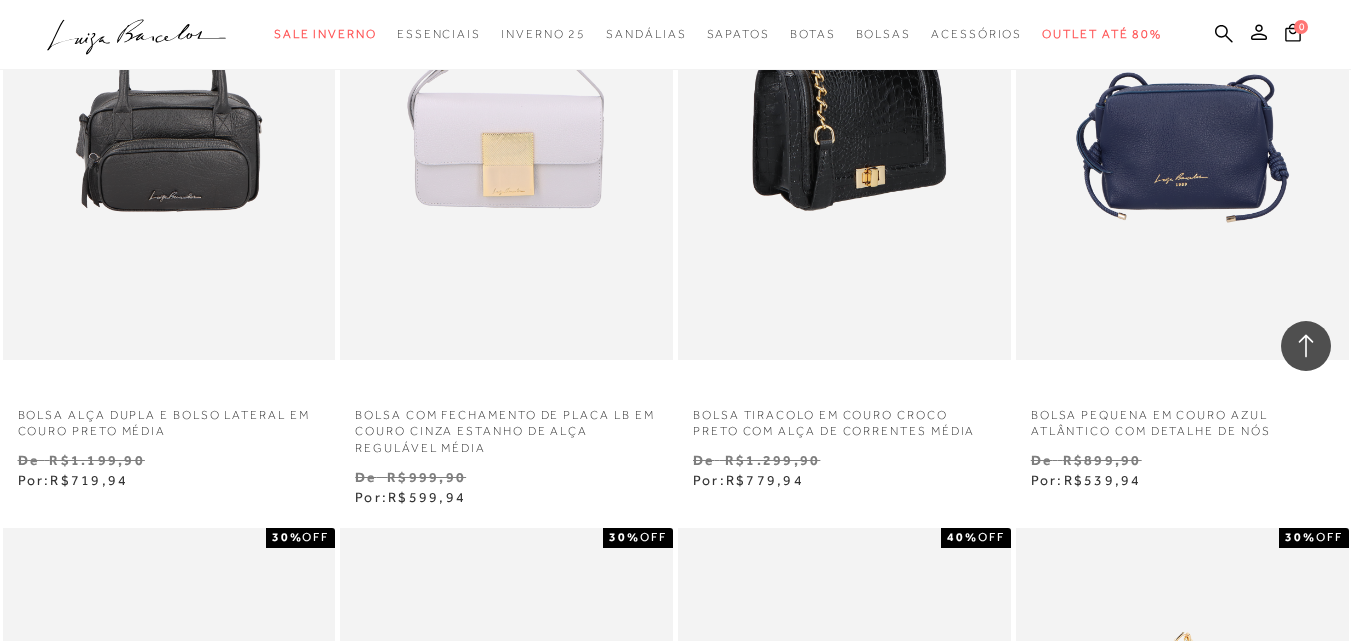 click at bounding box center (845, 109) 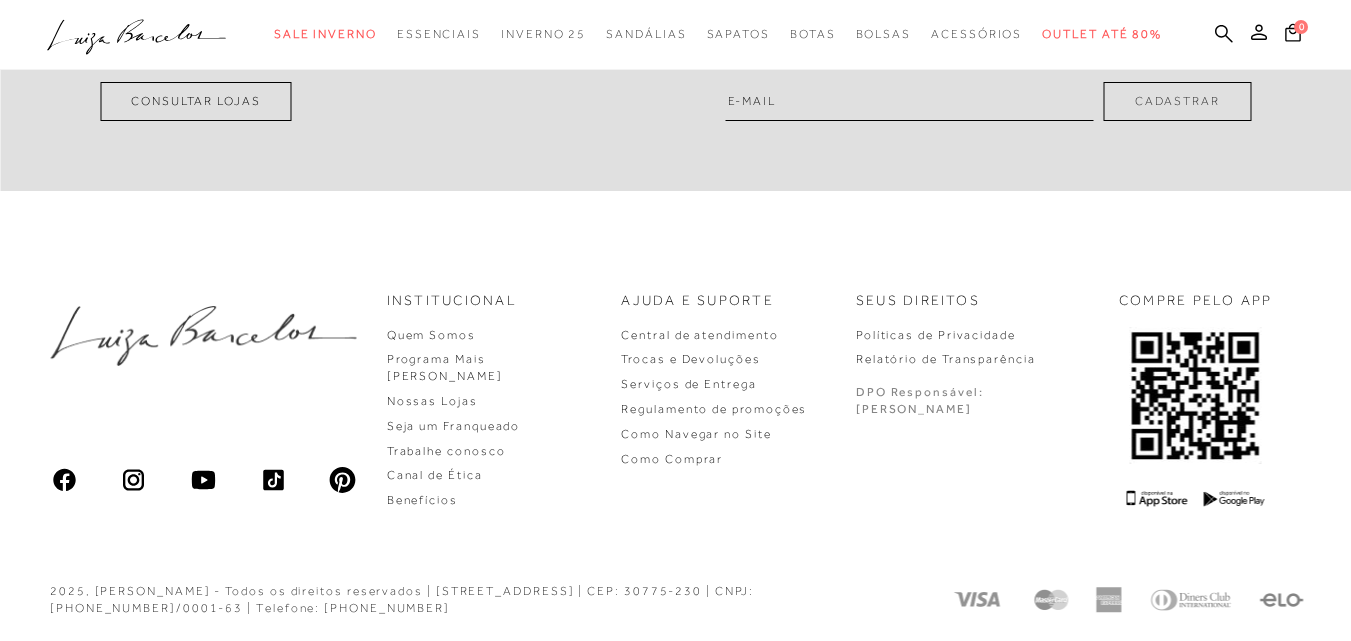scroll, scrollTop: 0, scrollLeft: 0, axis: both 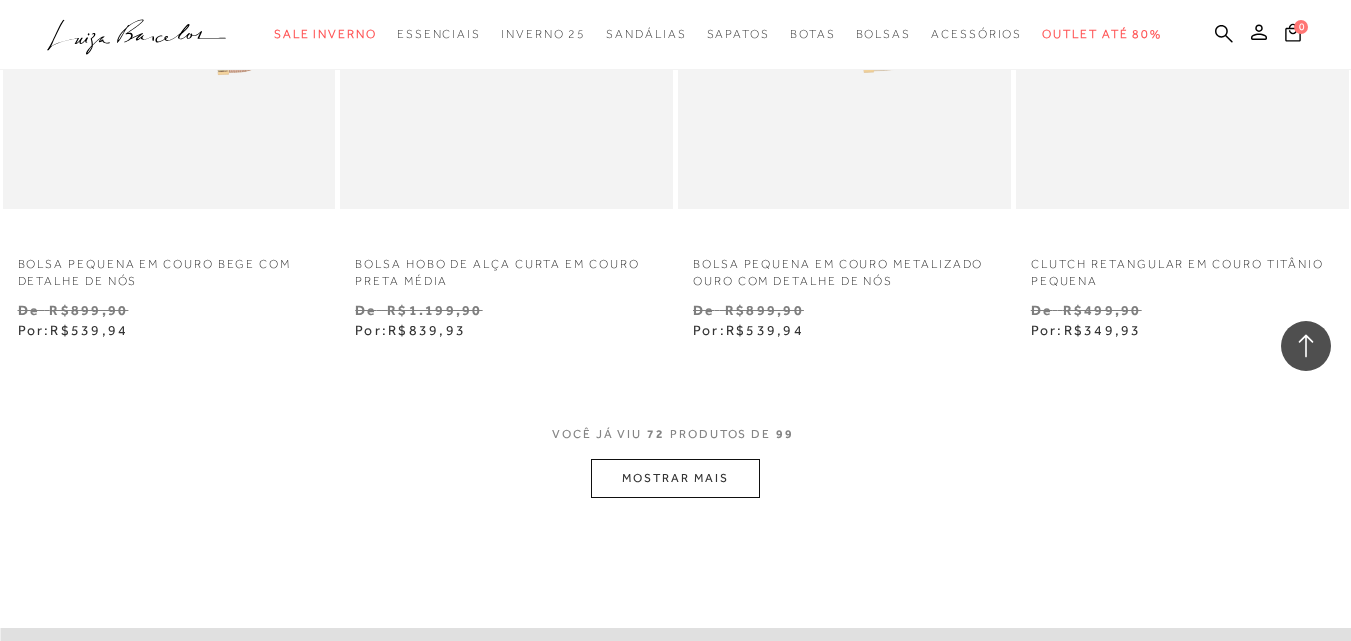click on "MOSTRAR MAIS" at bounding box center (675, 478) 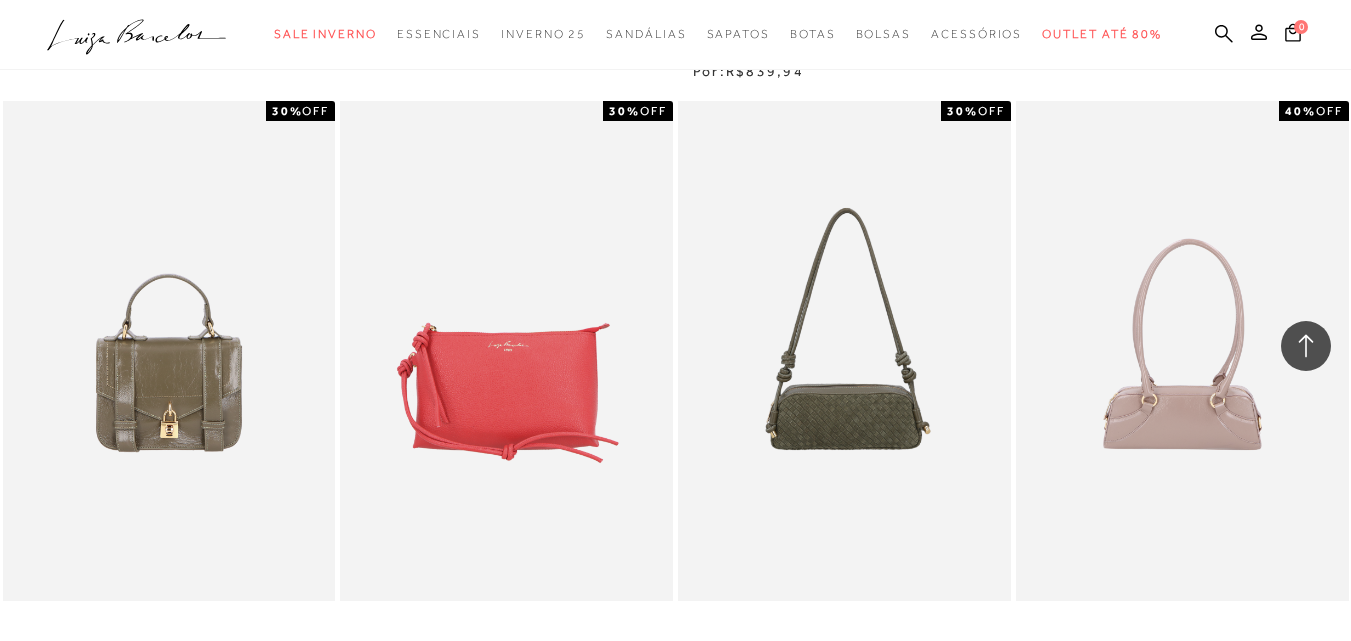 scroll, scrollTop: 13488, scrollLeft: 0, axis: vertical 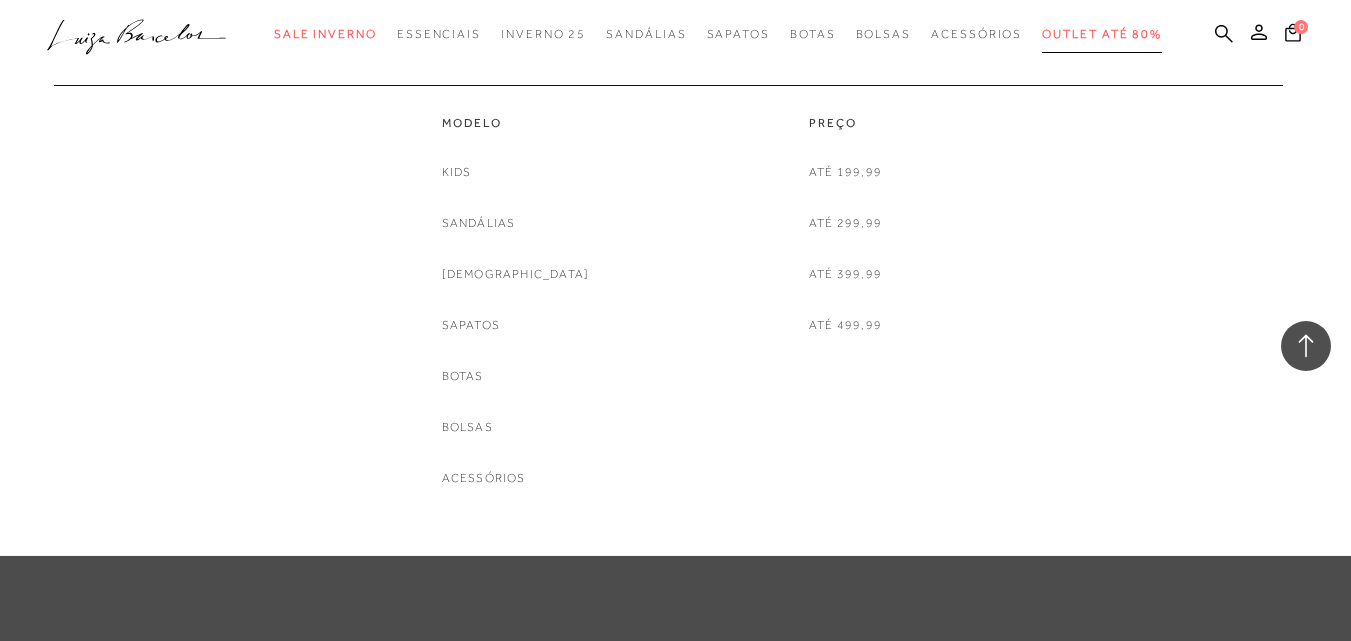 click on "Outlet até 80%" at bounding box center [1102, 34] 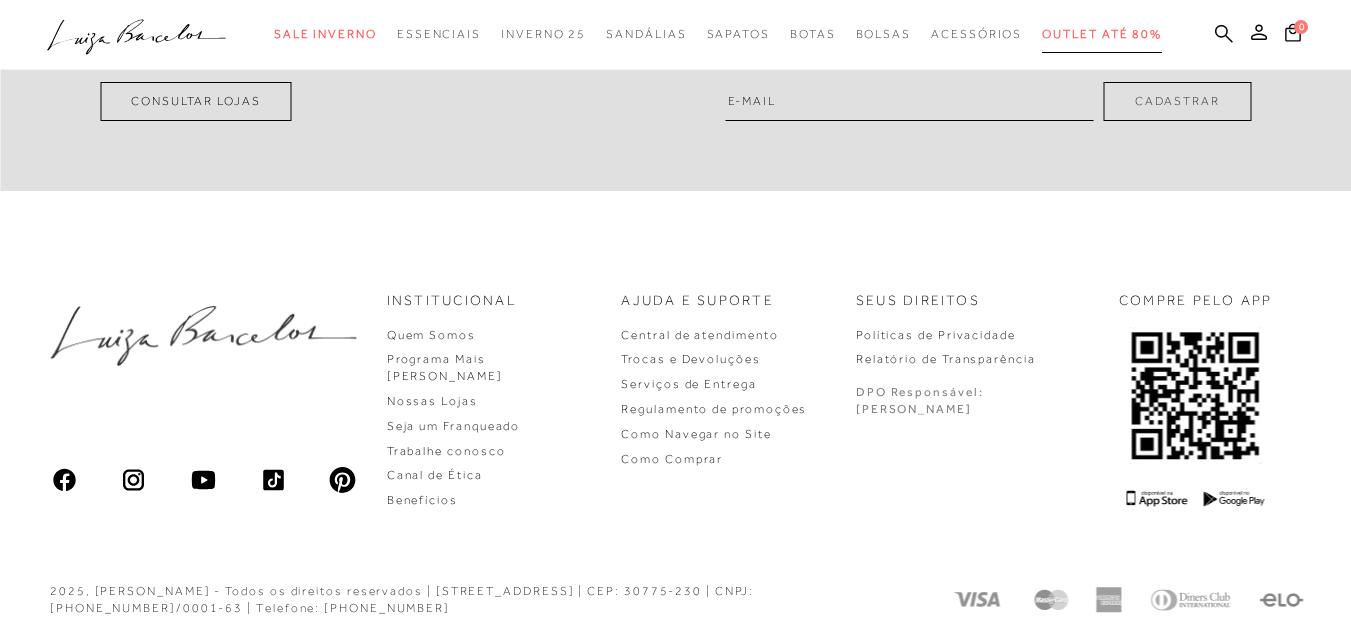 scroll, scrollTop: 0, scrollLeft: 0, axis: both 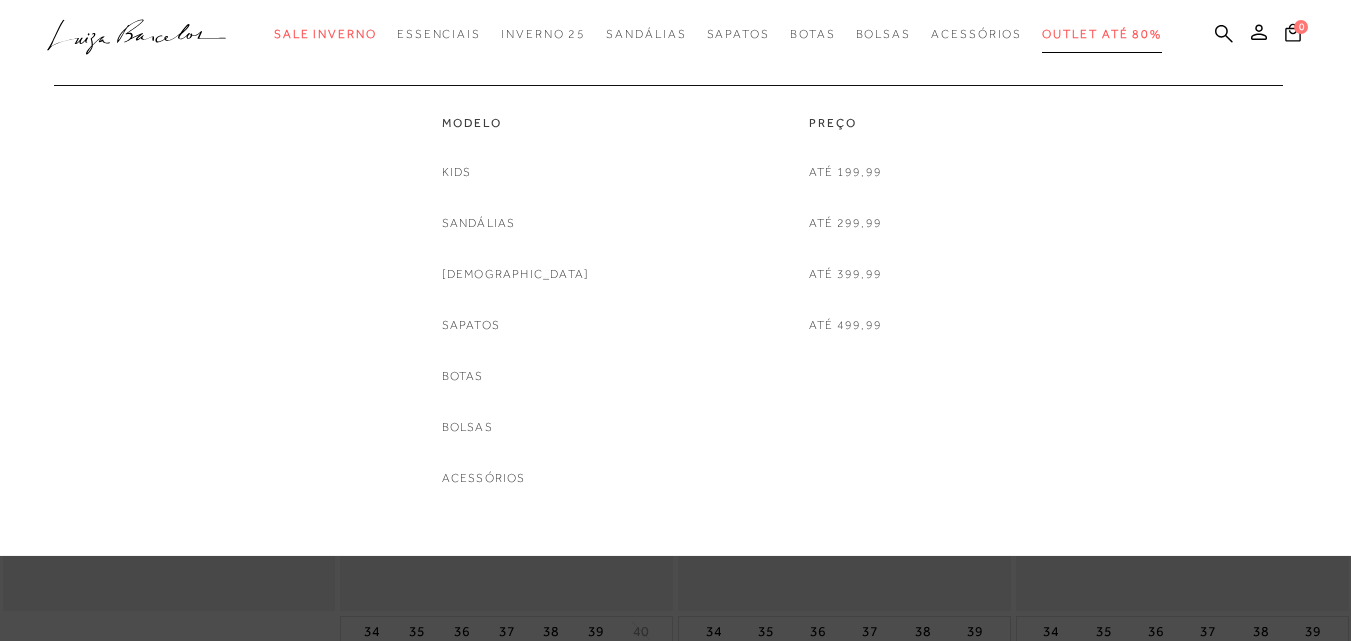 click on "Outlet até 80%" at bounding box center [1102, 34] 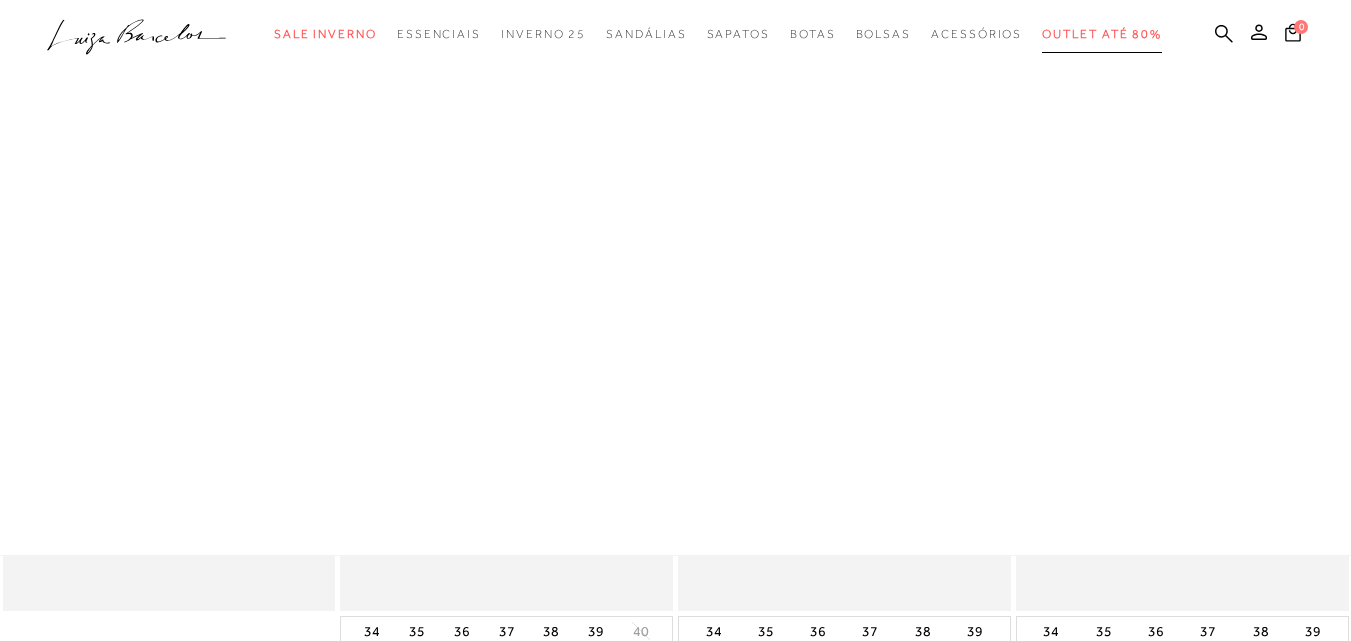 scroll, scrollTop: 904, scrollLeft: 0, axis: vertical 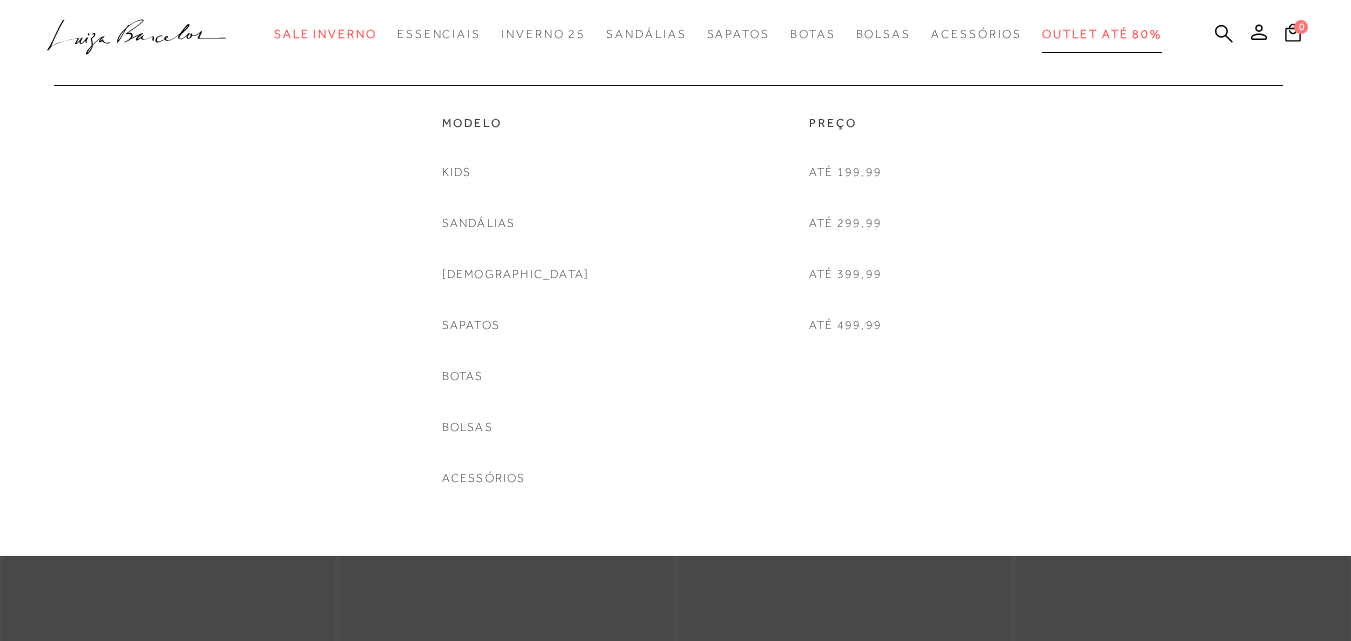 click on "Outlet até 80%" at bounding box center (1102, 34) 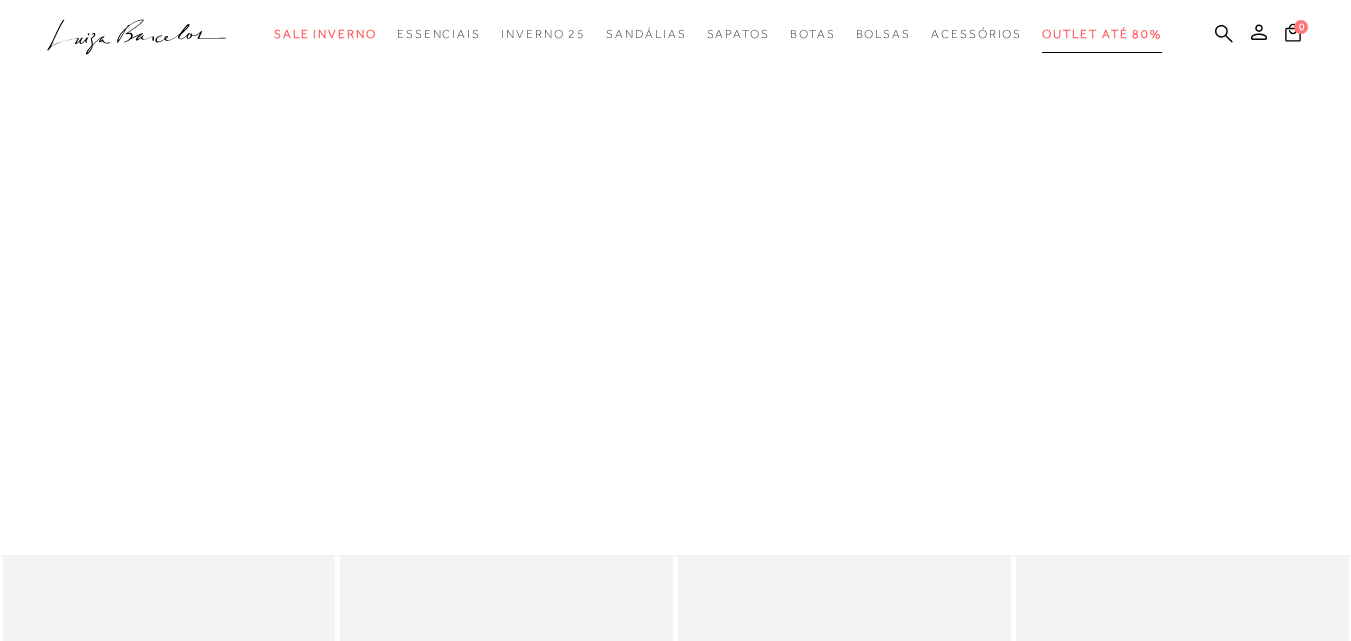 click on "Outlet até 80%" at bounding box center [1102, 34] 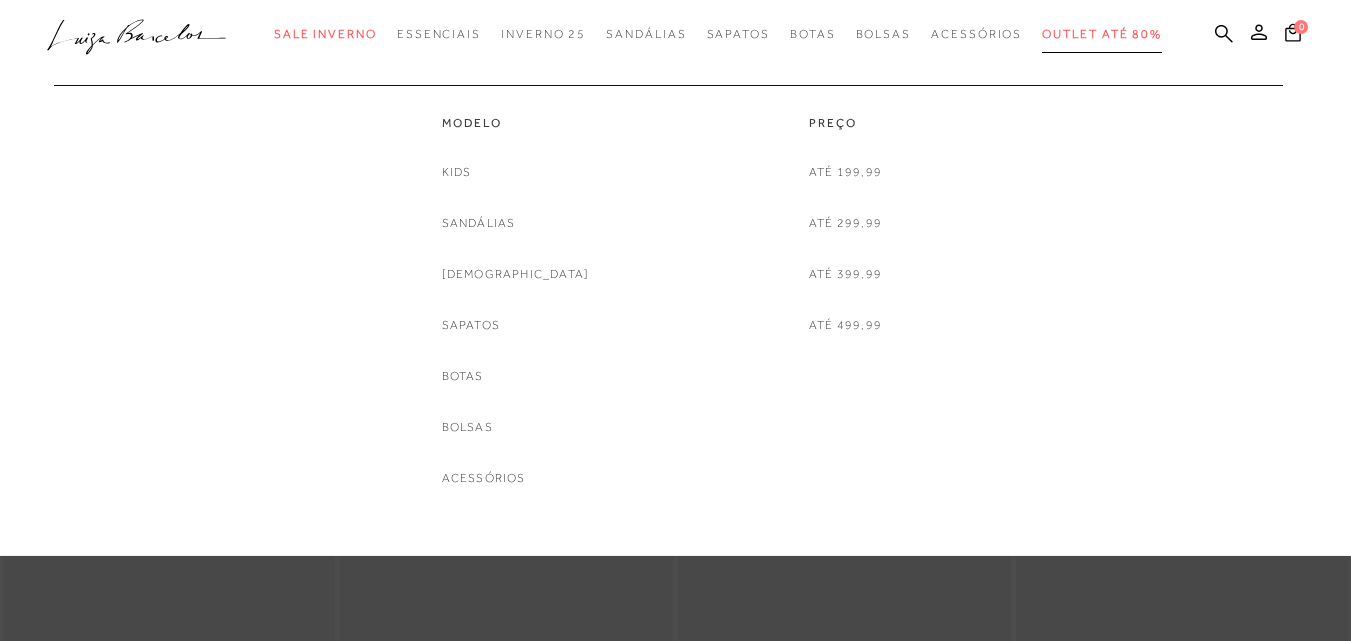 click on "Outlet até 80%" at bounding box center (1102, 34) 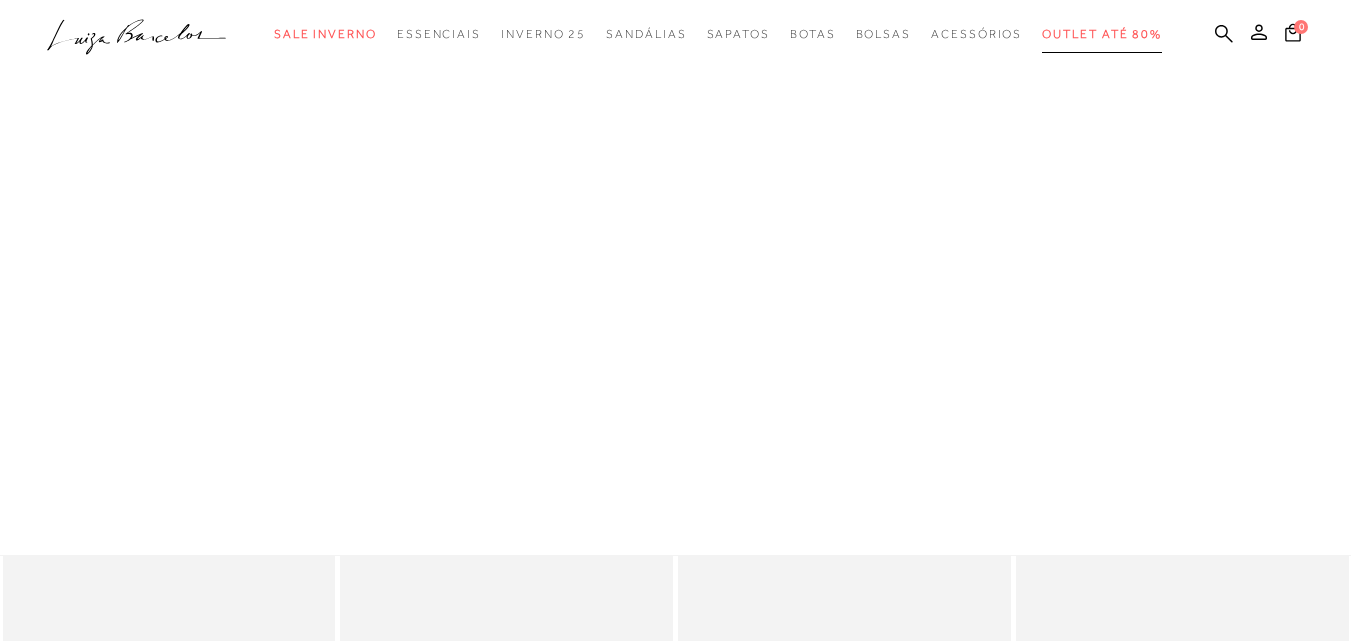 click on "Outlet até 80%" at bounding box center [1102, 34] 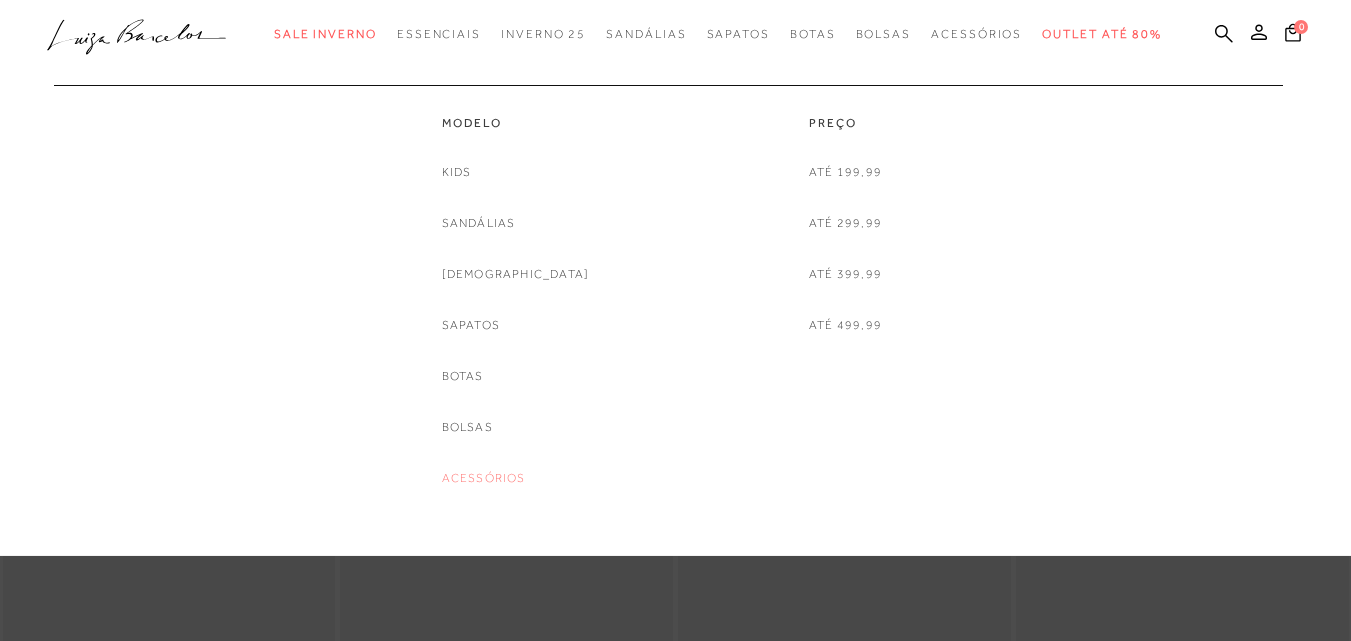 click on "Acessórios" at bounding box center [484, 478] 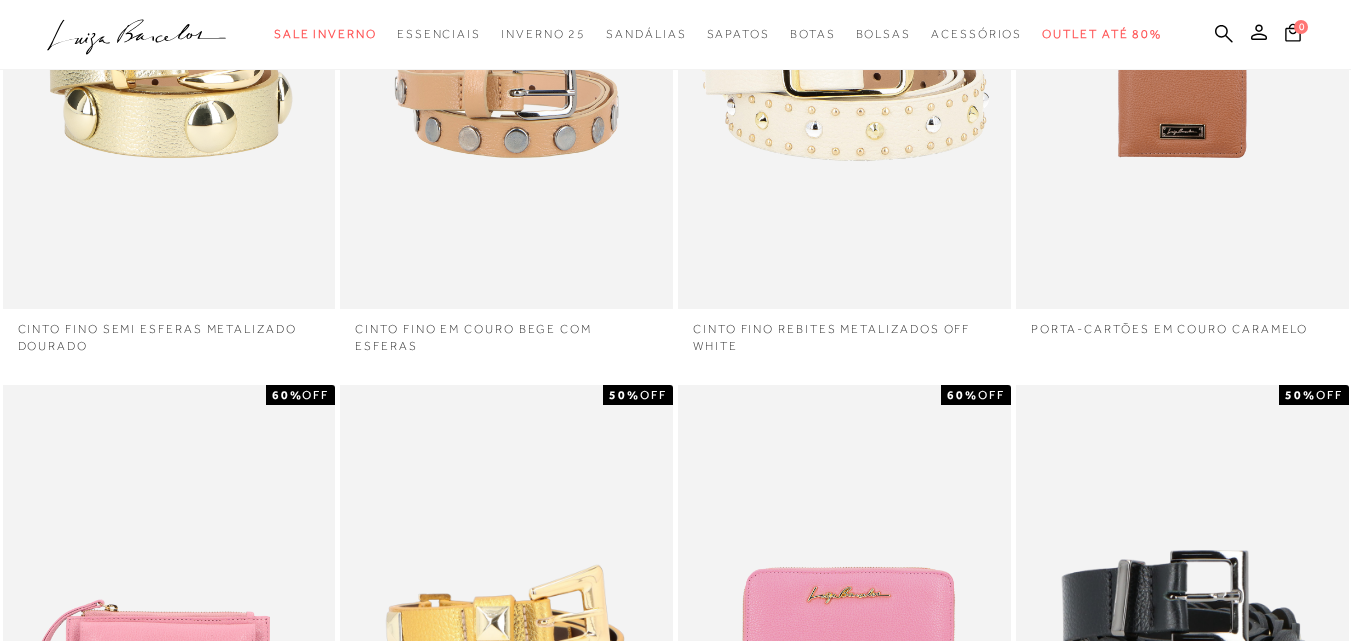 scroll, scrollTop: 0, scrollLeft: 0, axis: both 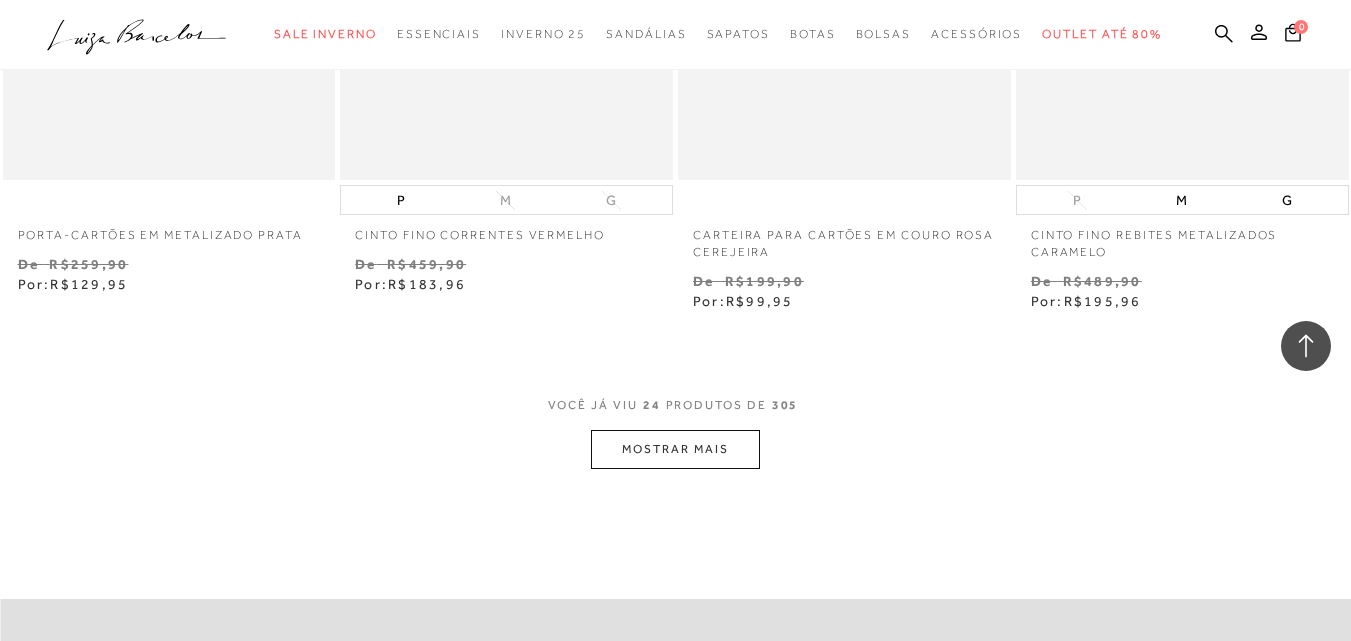 click on "MOSTRAR MAIS" at bounding box center (675, 449) 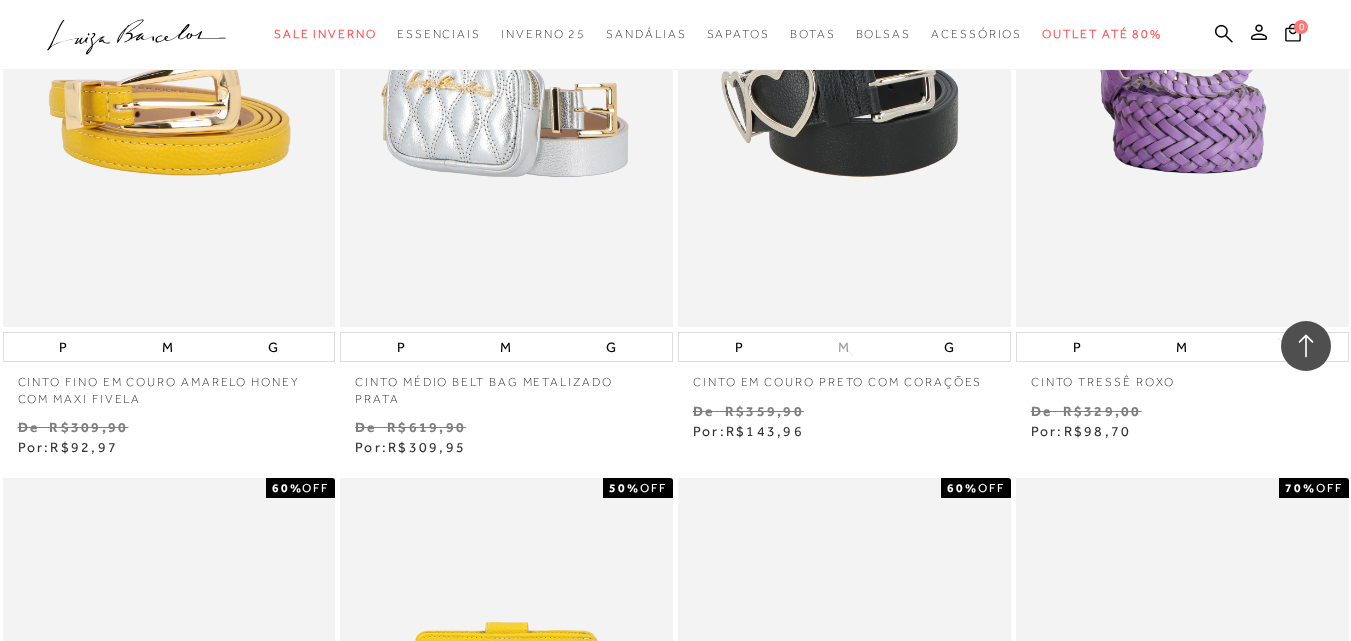 scroll, scrollTop: 6092, scrollLeft: 0, axis: vertical 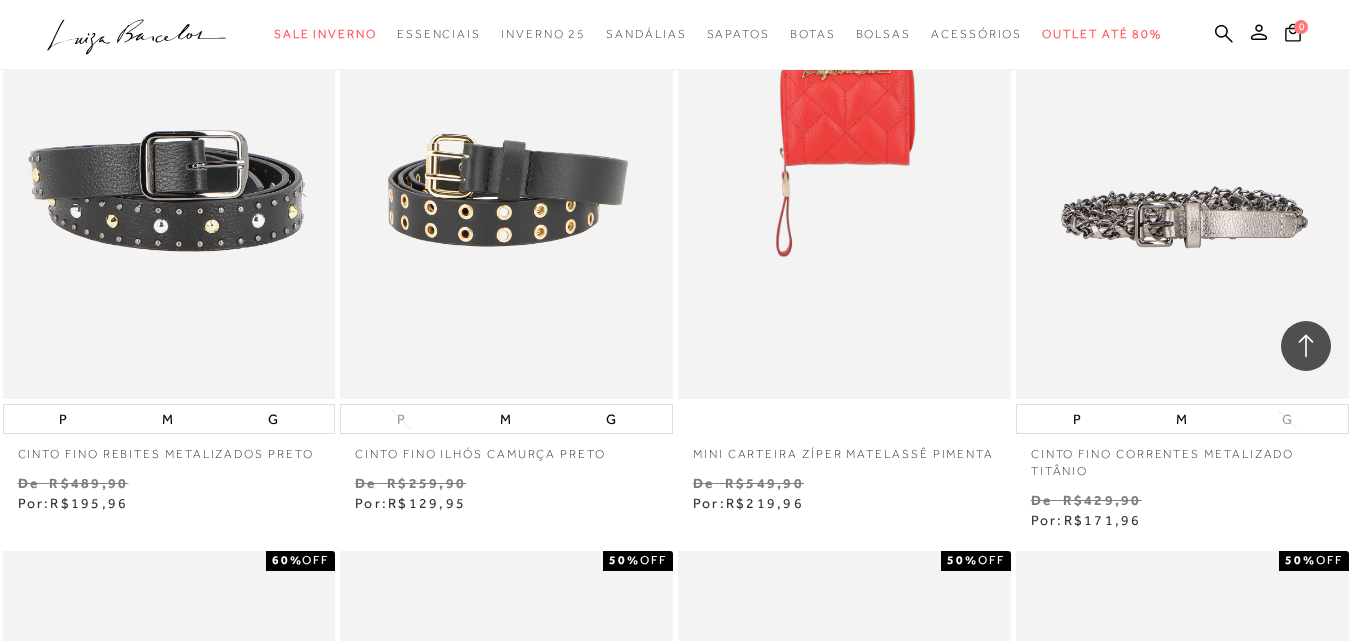 click on "MOSTRAR MAIS" at bounding box center (675, 1969) 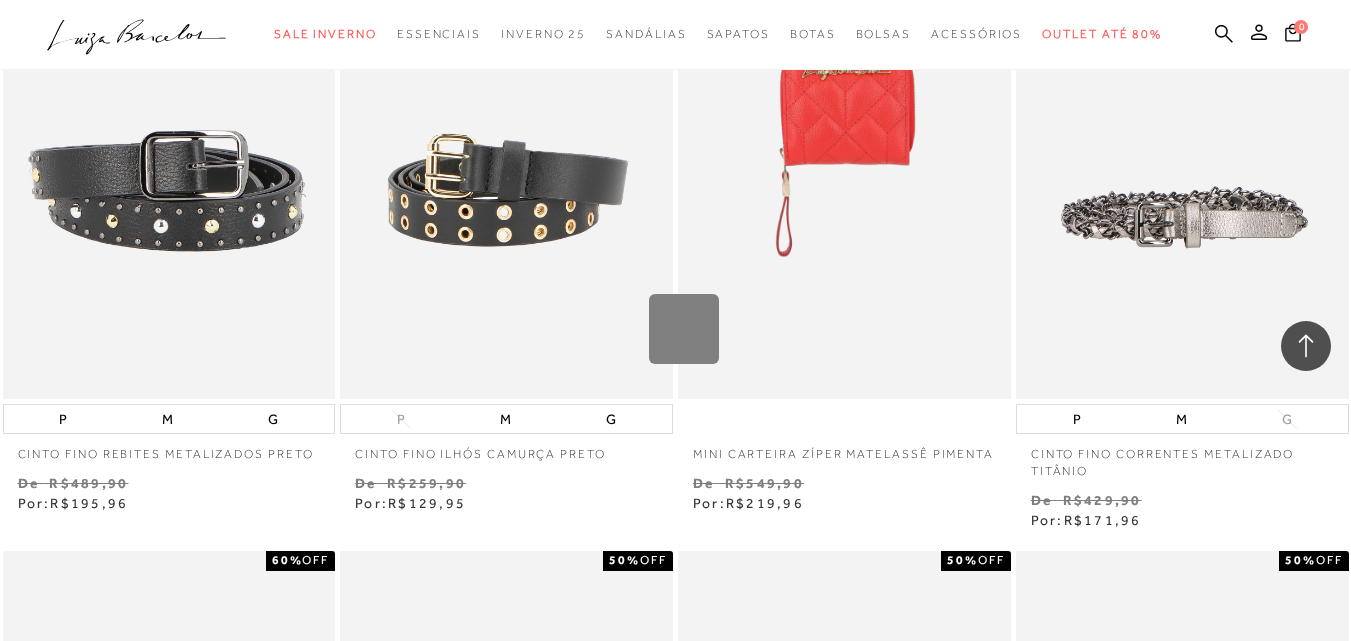 scroll, scrollTop: 7586, scrollLeft: 0, axis: vertical 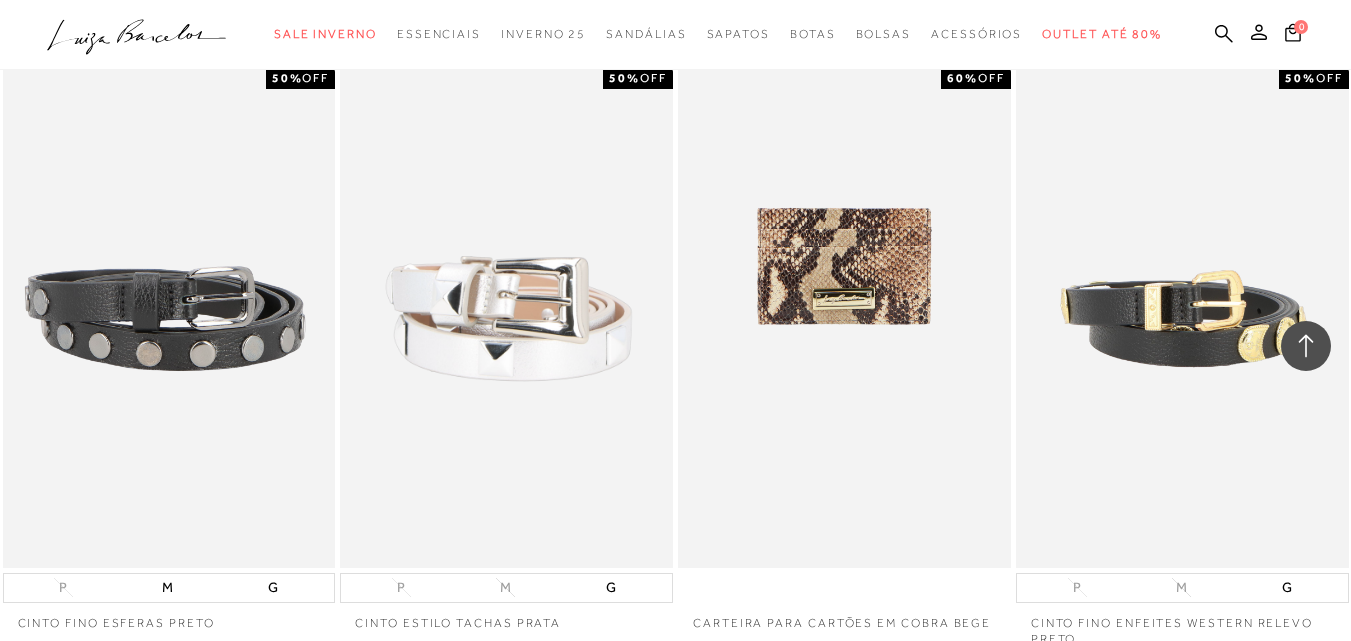 click at bounding box center (507, 968) 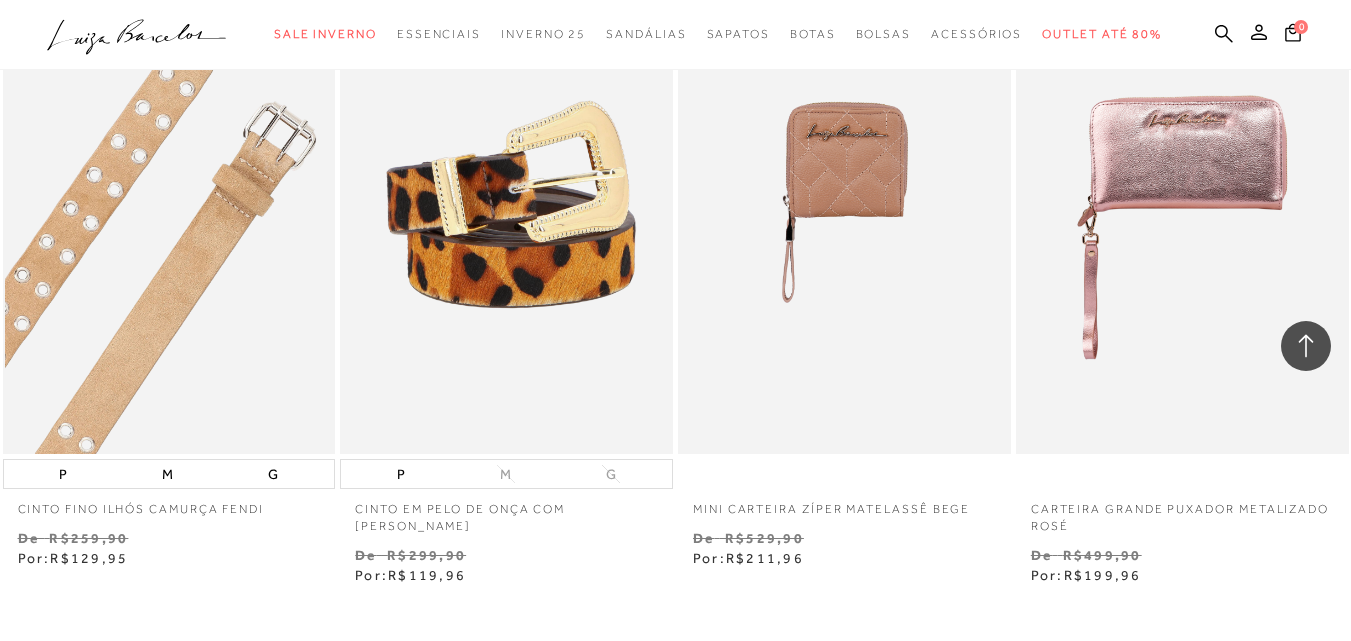 click at bounding box center (170, 204) 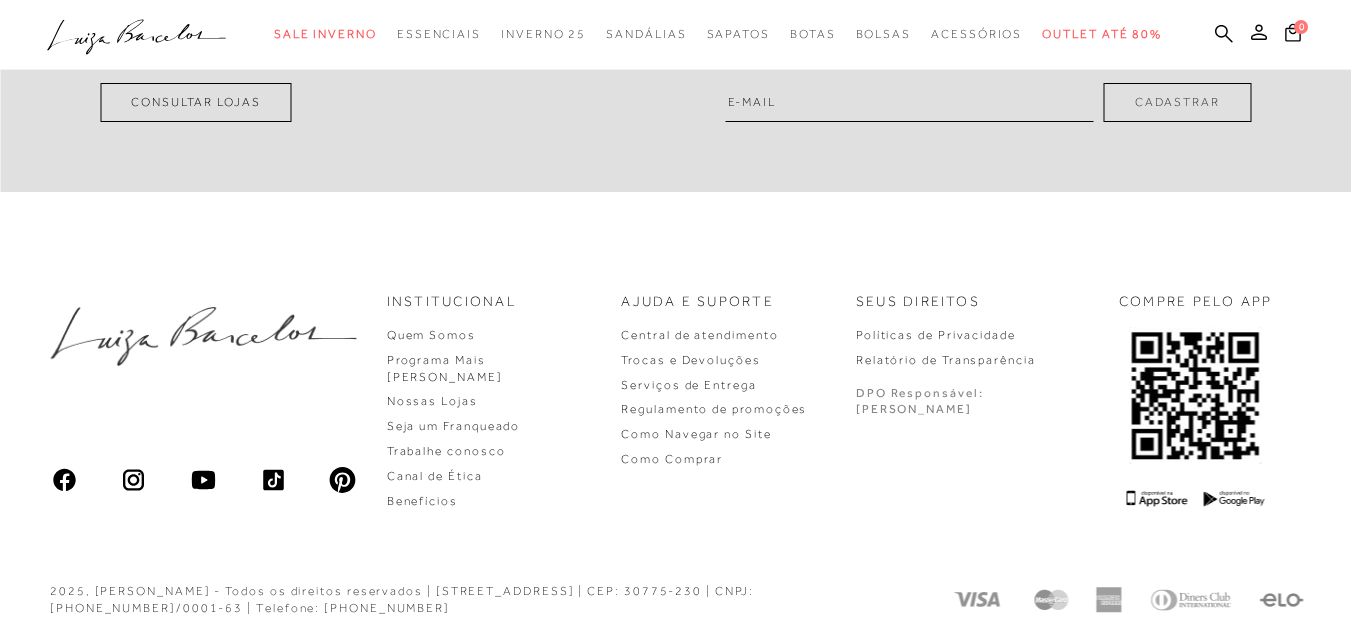 scroll, scrollTop: 0, scrollLeft: 0, axis: both 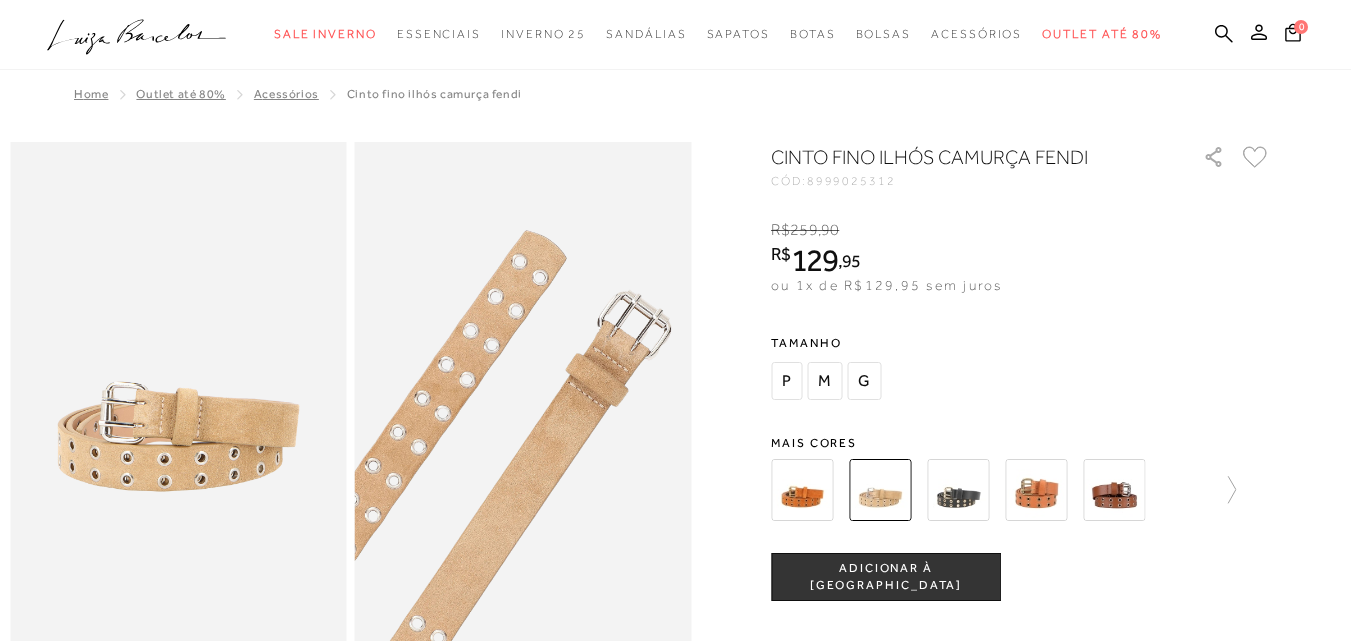click on "G" at bounding box center (864, 381) 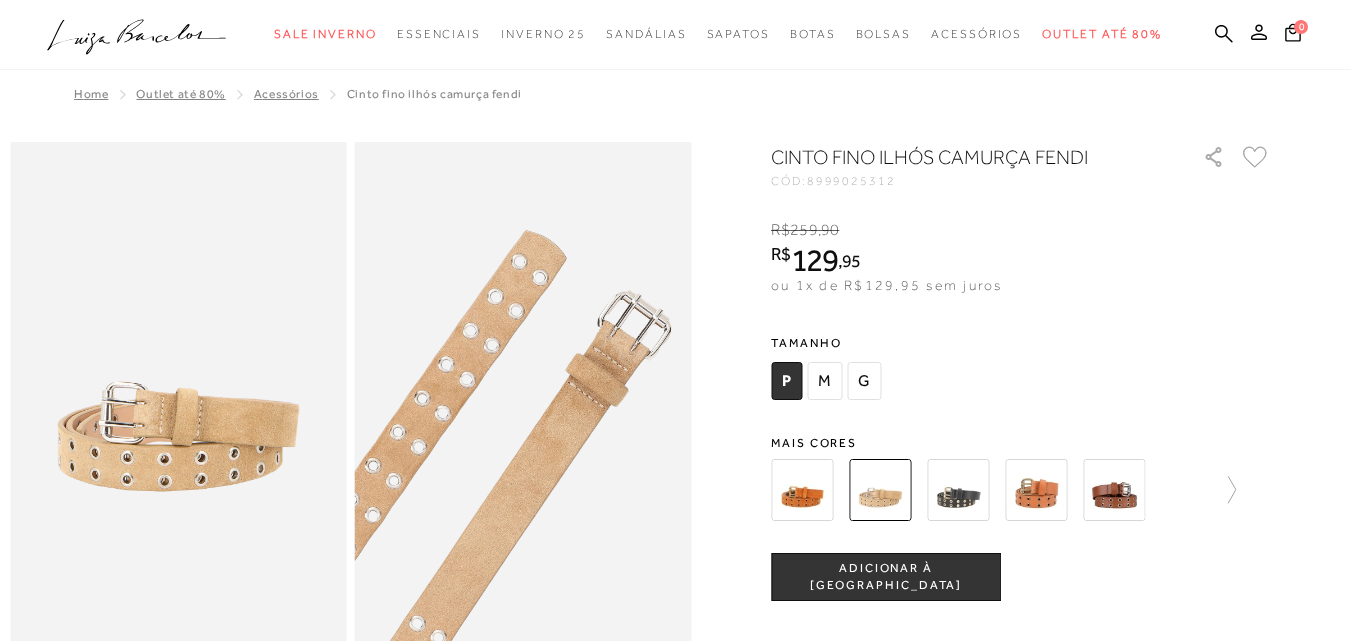 click on "ADICIONAR À [GEOGRAPHIC_DATA]" at bounding box center (886, 577) 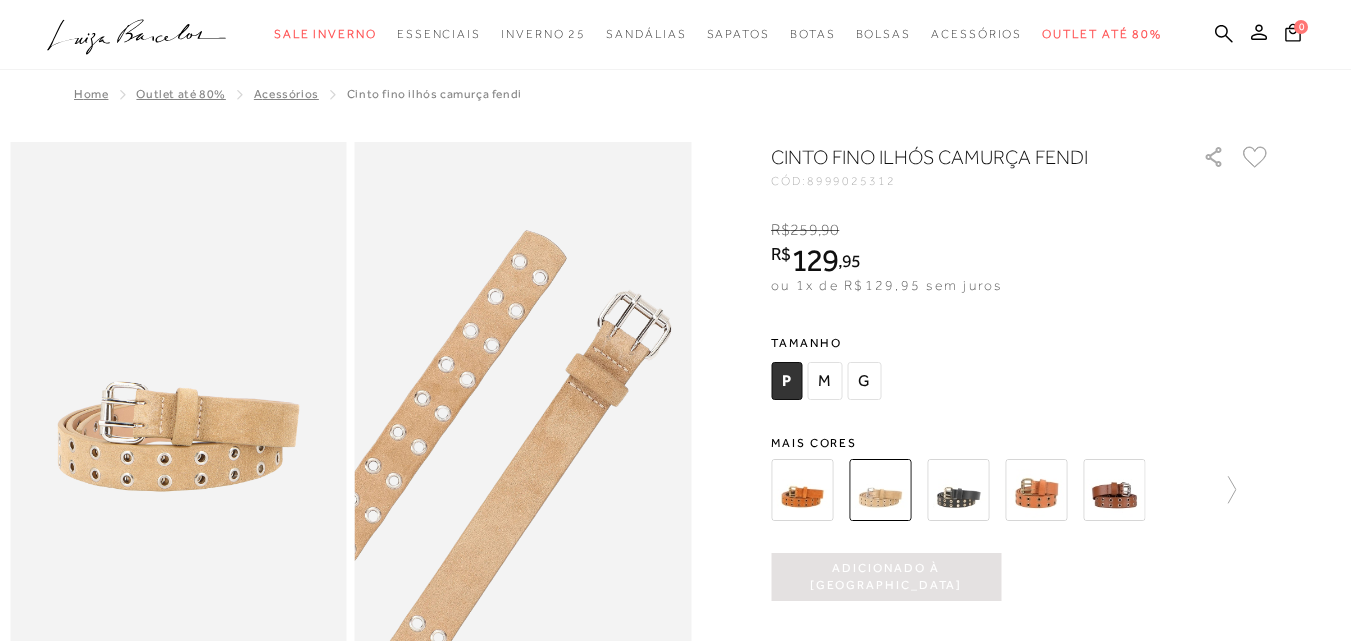 click on "G" at bounding box center (864, 381) 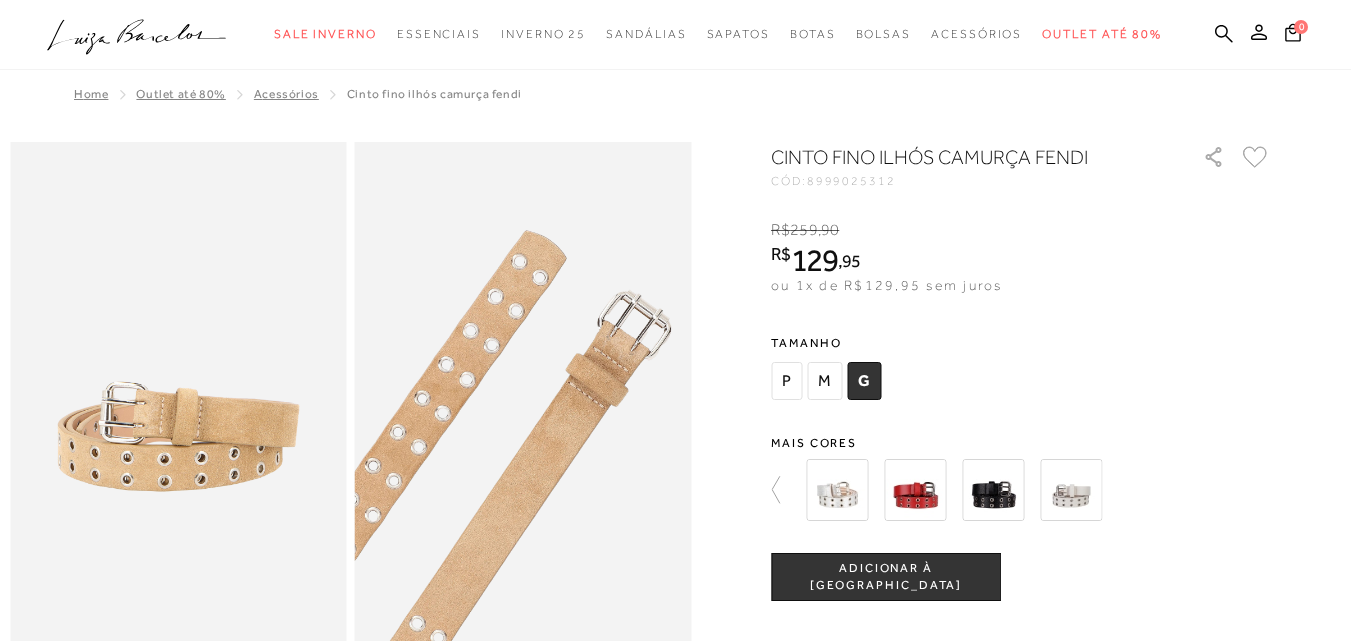 click on "ADICIONAR À [GEOGRAPHIC_DATA]" at bounding box center [886, 577] 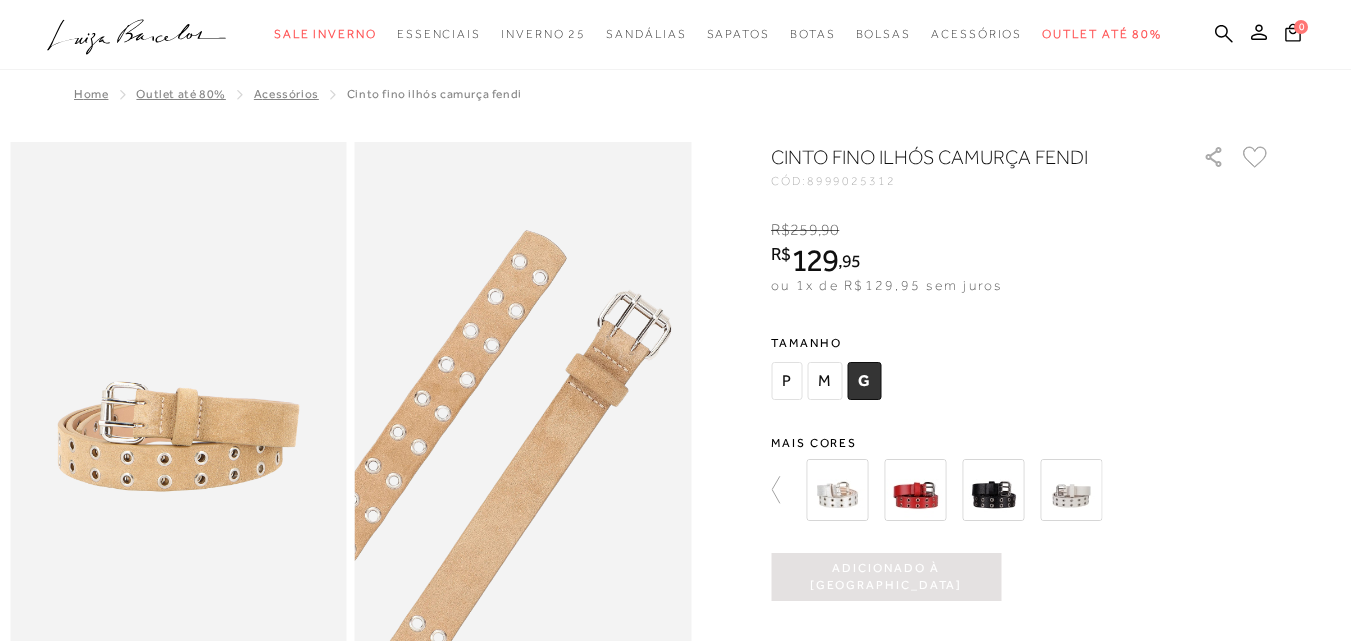 click on "M" at bounding box center (824, 381) 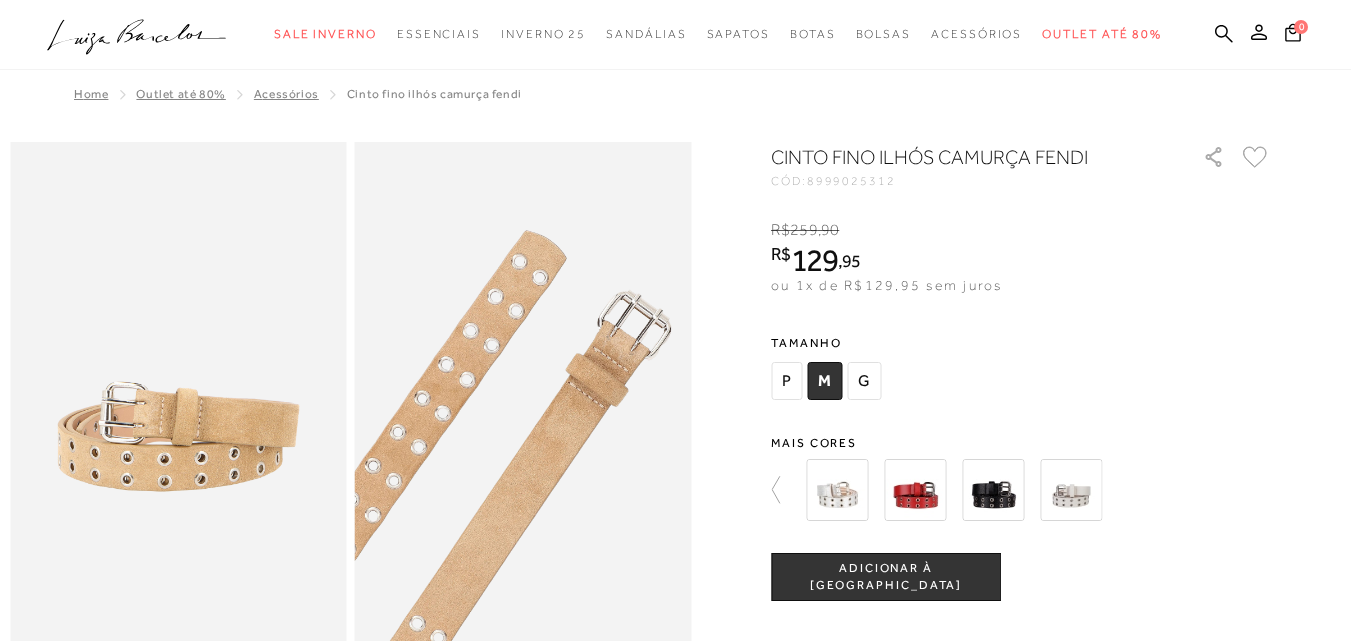 click on "G" at bounding box center [864, 381] 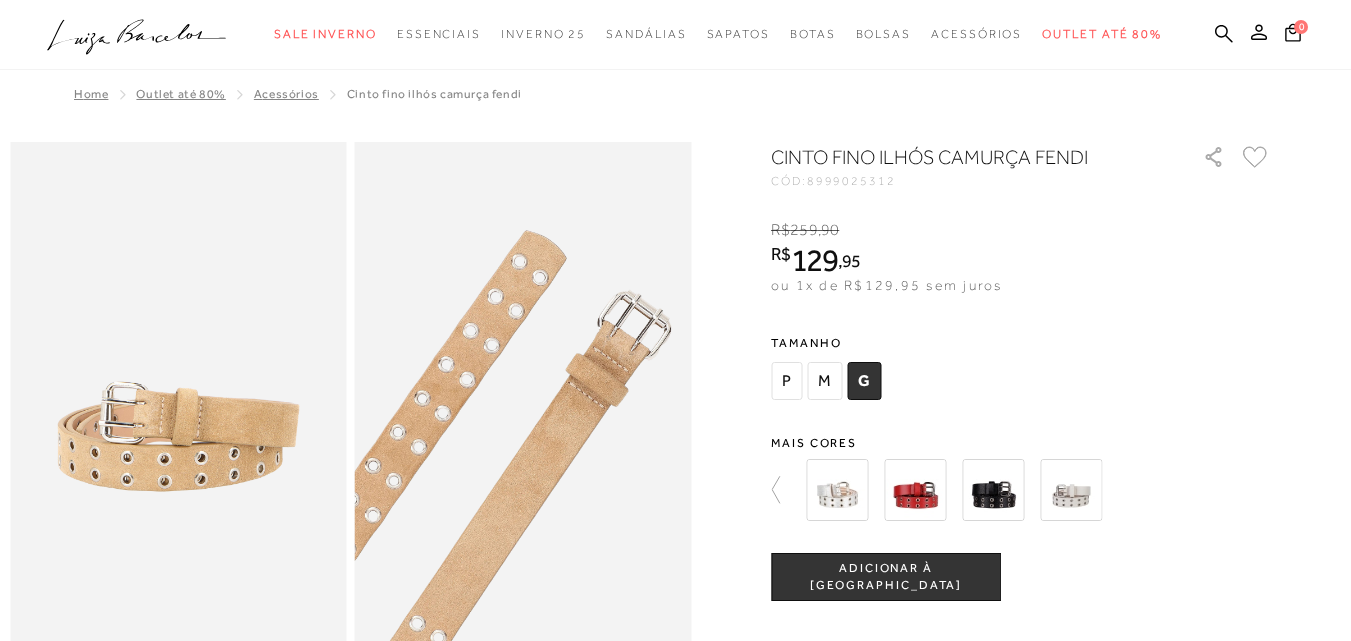 scroll, scrollTop: 0, scrollLeft: 0, axis: both 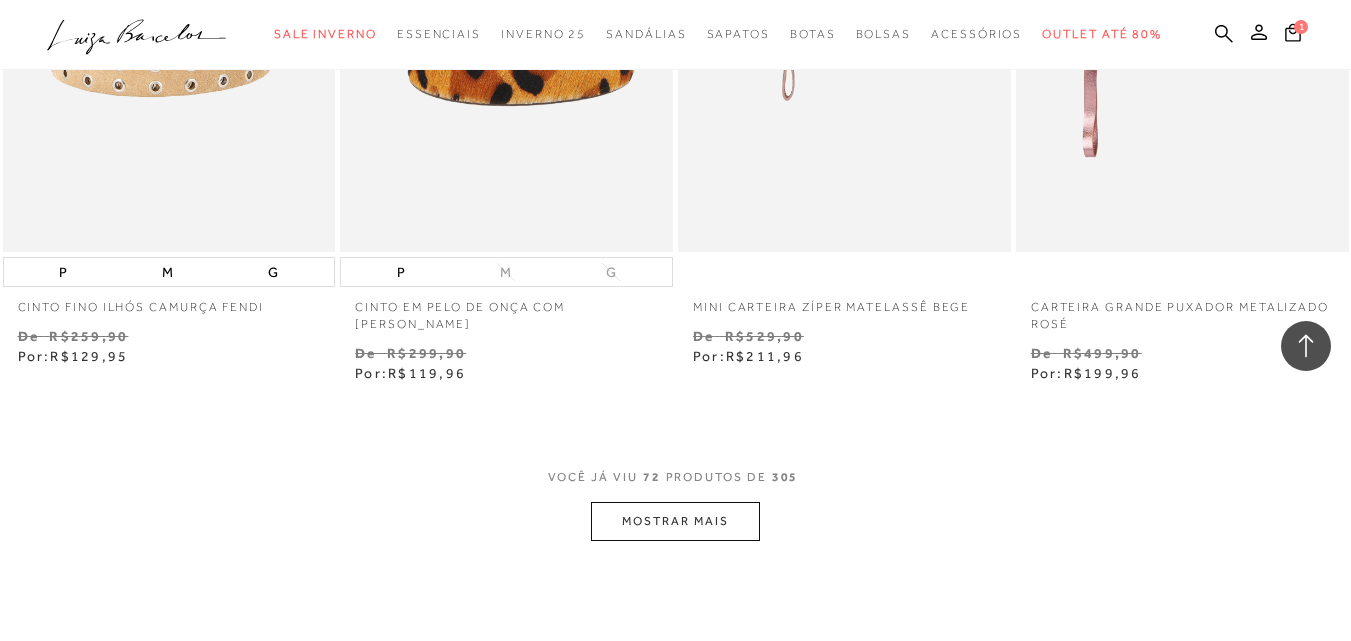 click on "MOSTRAR MAIS" at bounding box center [675, 521] 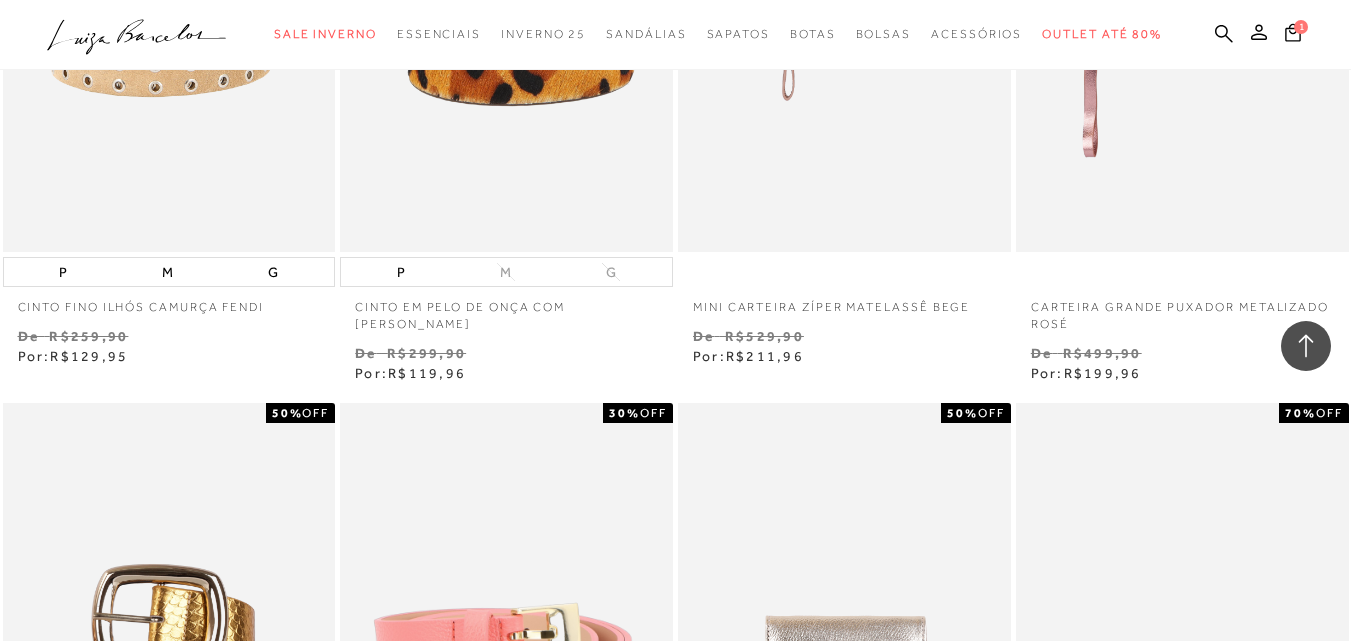 click on "MOSTRAR MAIS" at bounding box center (675, 4406) 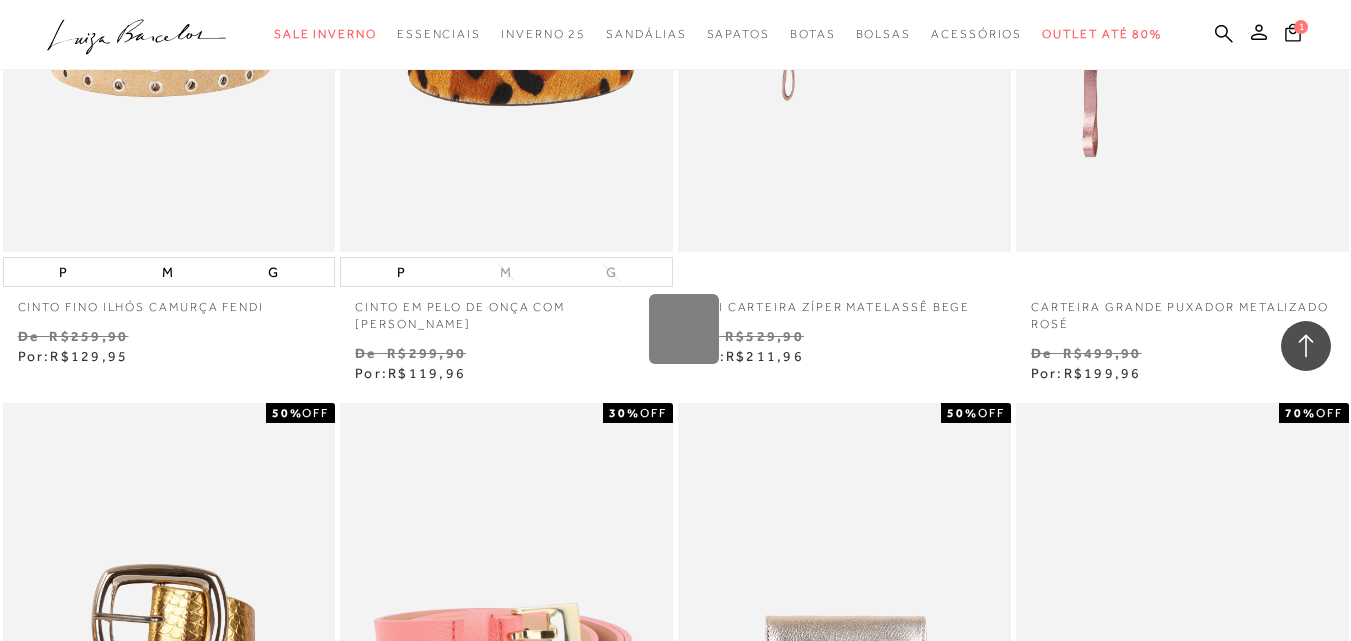 scroll, scrollTop: 15356, scrollLeft: 0, axis: vertical 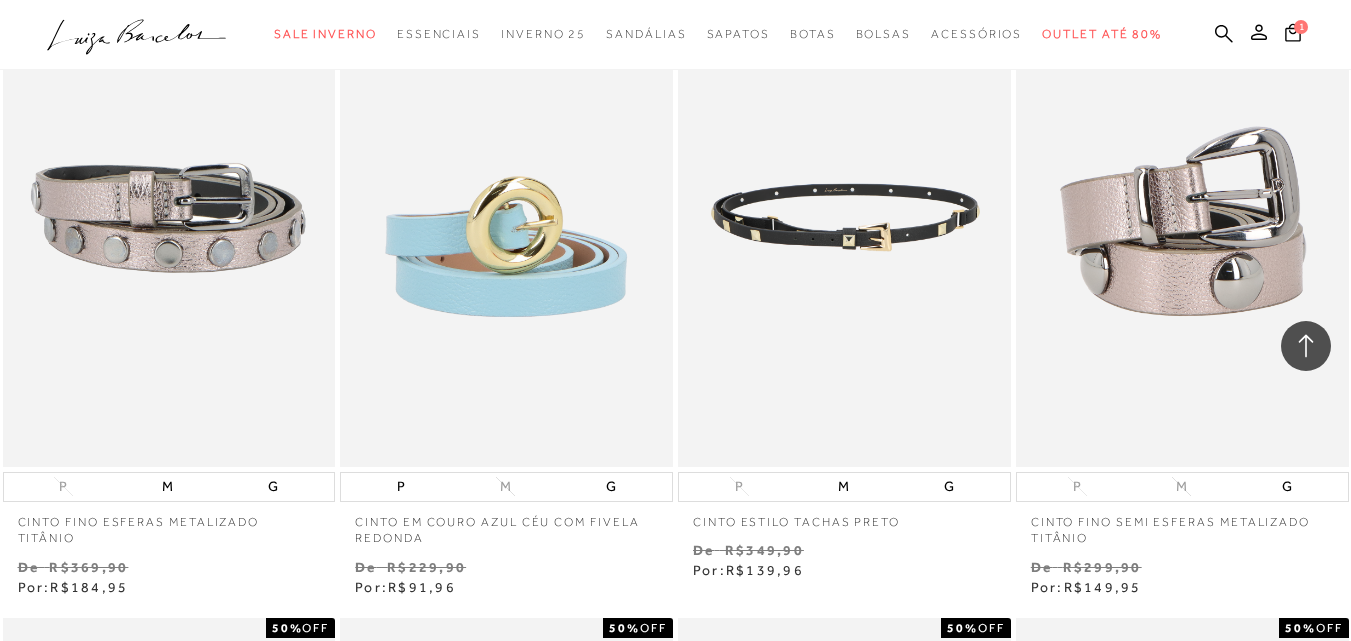 click at bounding box center (845, 217) 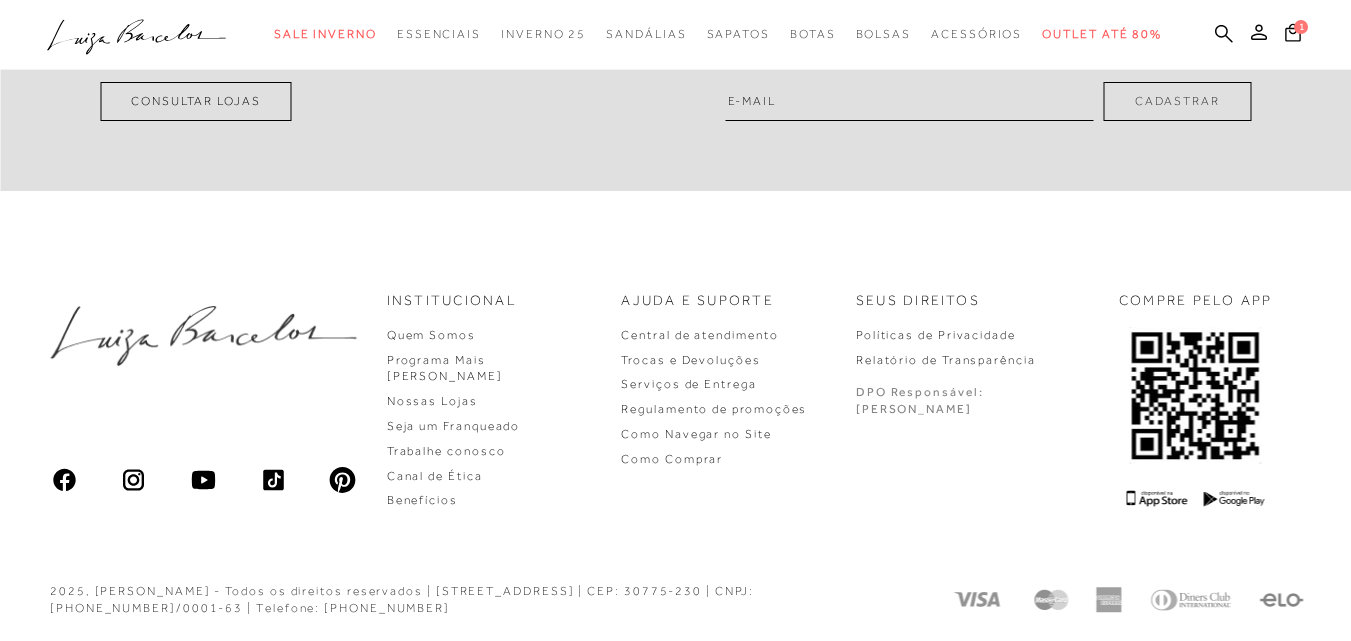 scroll, scrollTop: 0, scrollLeft: 0, axis: both 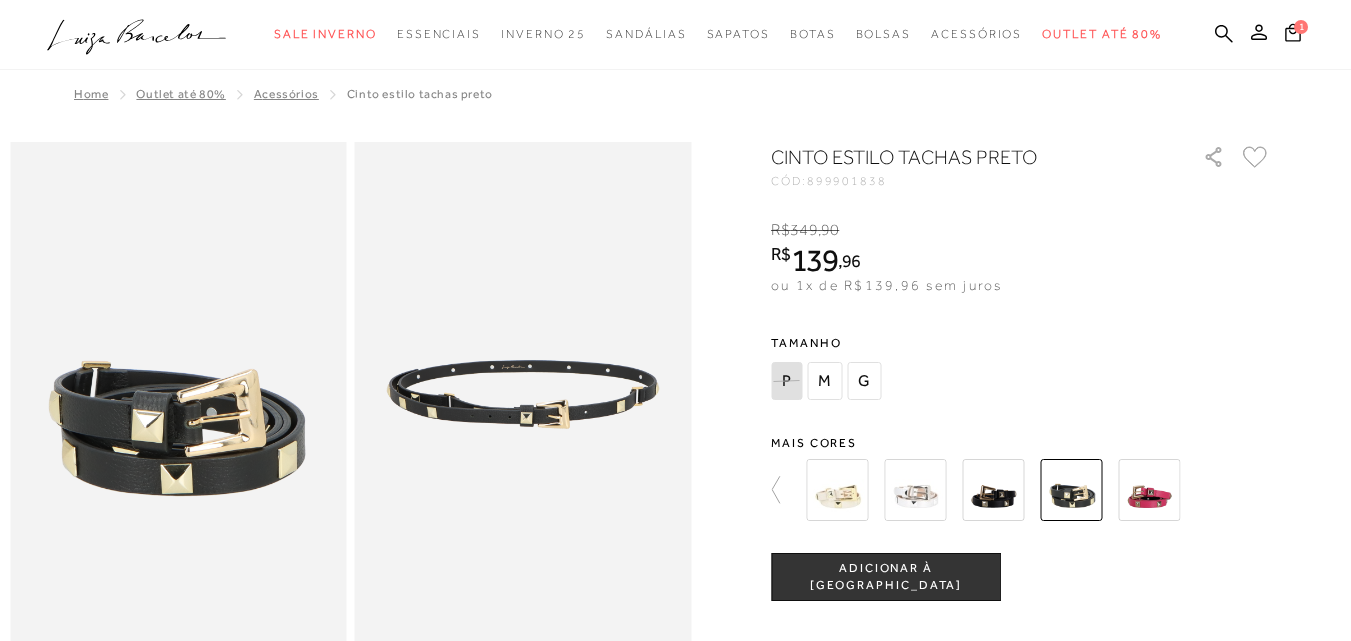 click on "G" at bounding box center [864, 381] 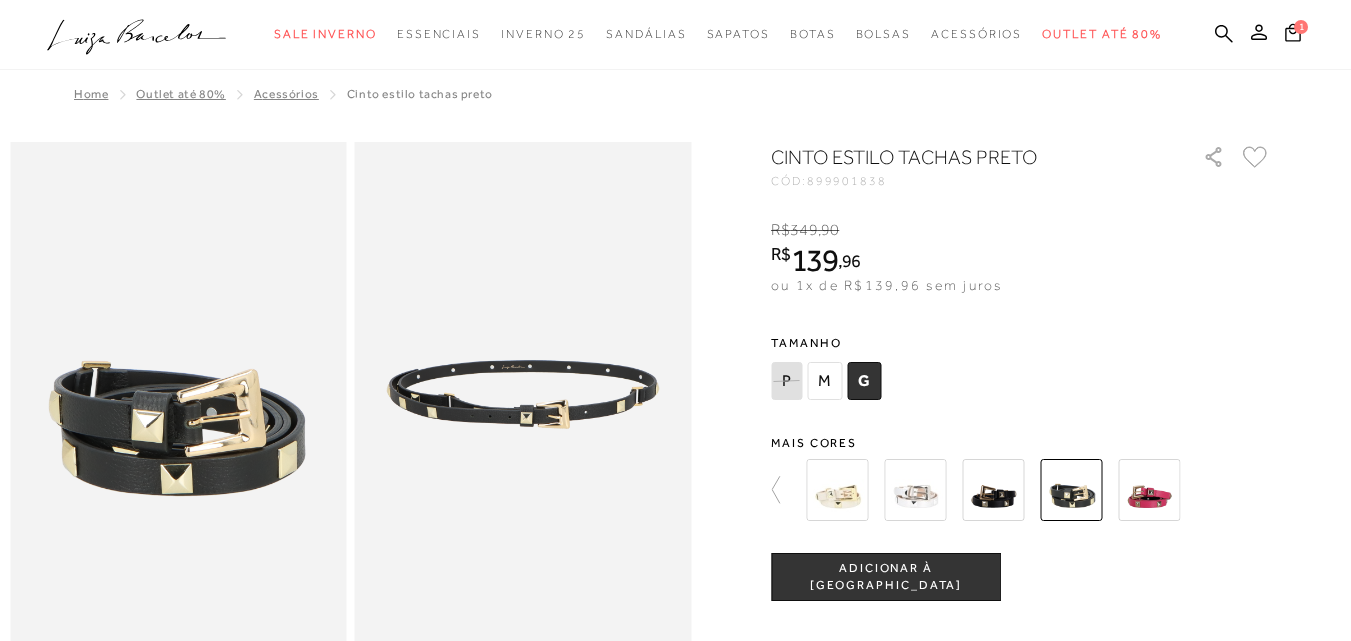 click on "G" at bounding box center (864, 381) 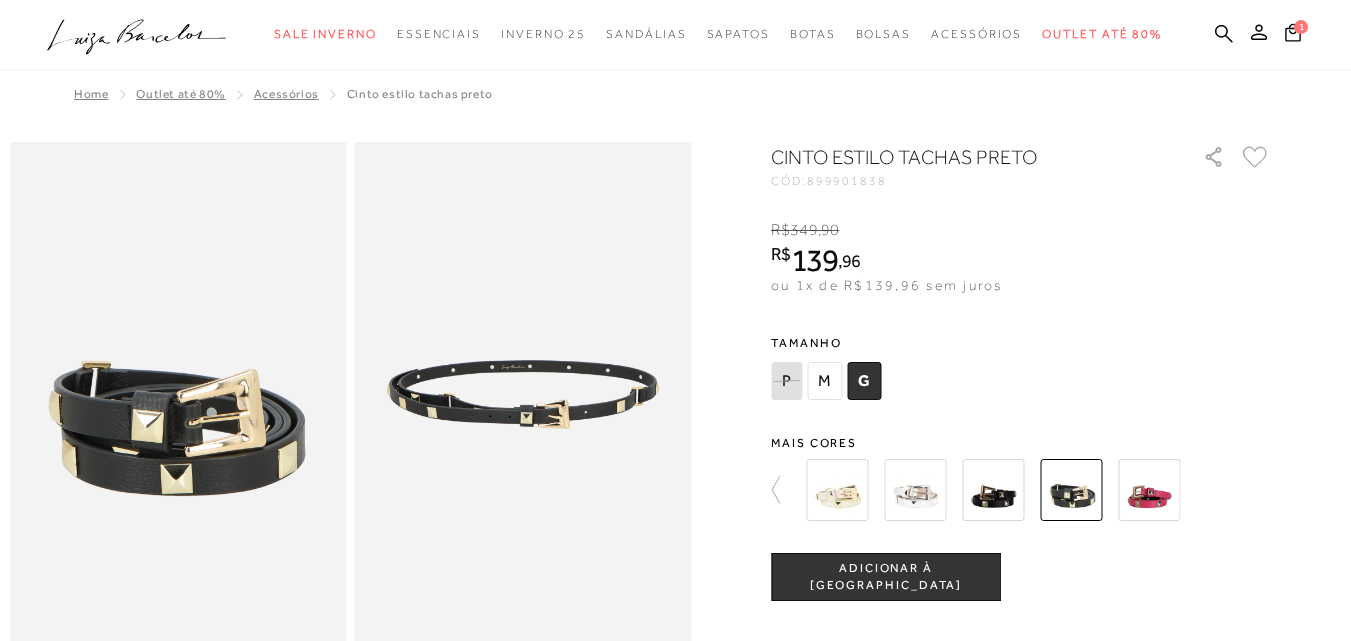 click on "ADICIONAR À [GEOGRAPHIC_DATA]" at bounding box center (886, 577) 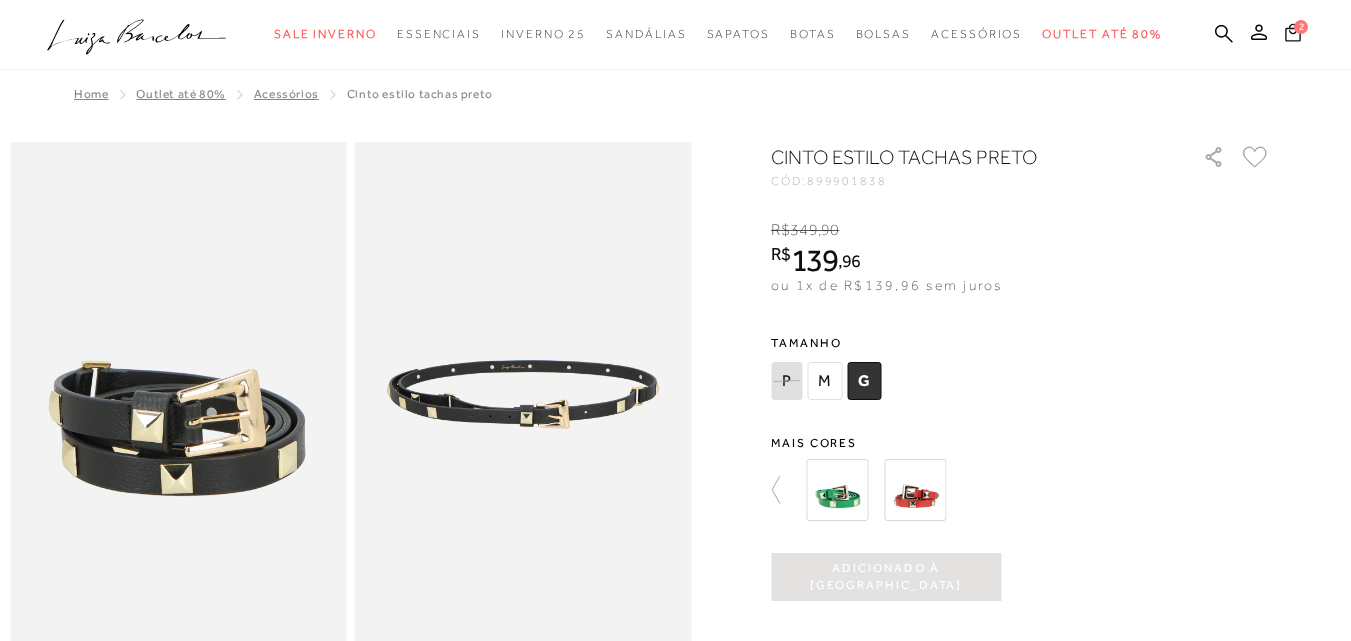 click 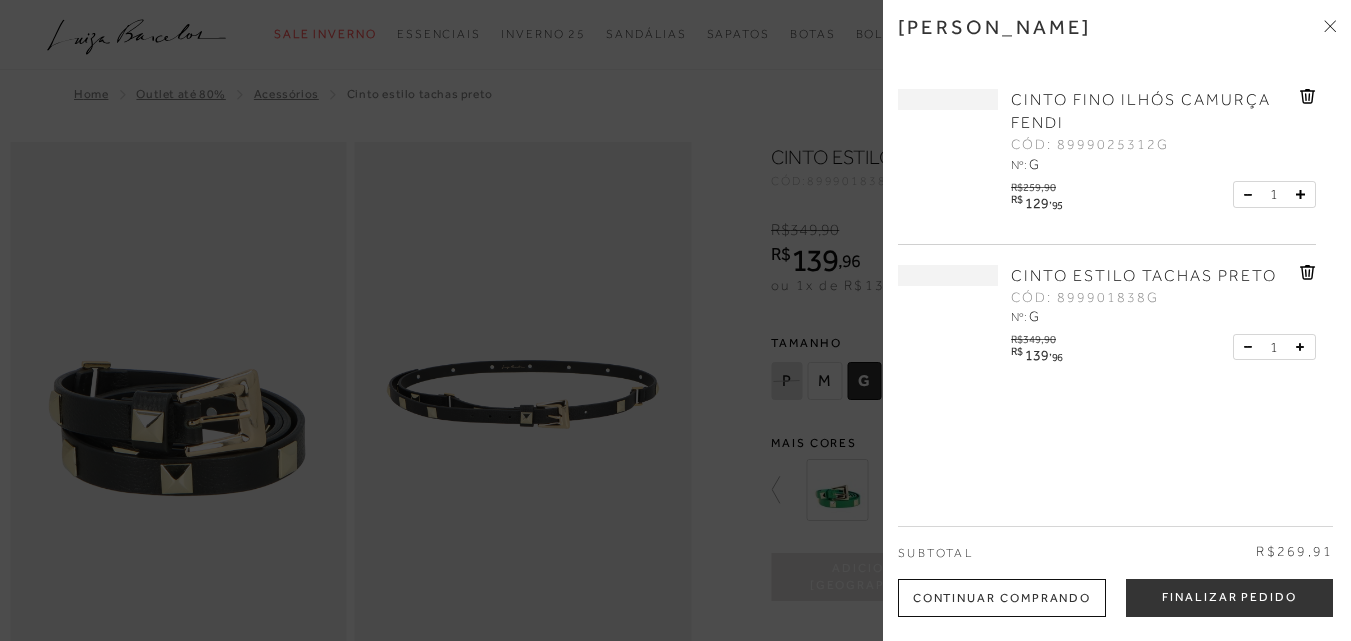 scroll, scrollTop: 2986, scrollLeft: 0, axis: vertical 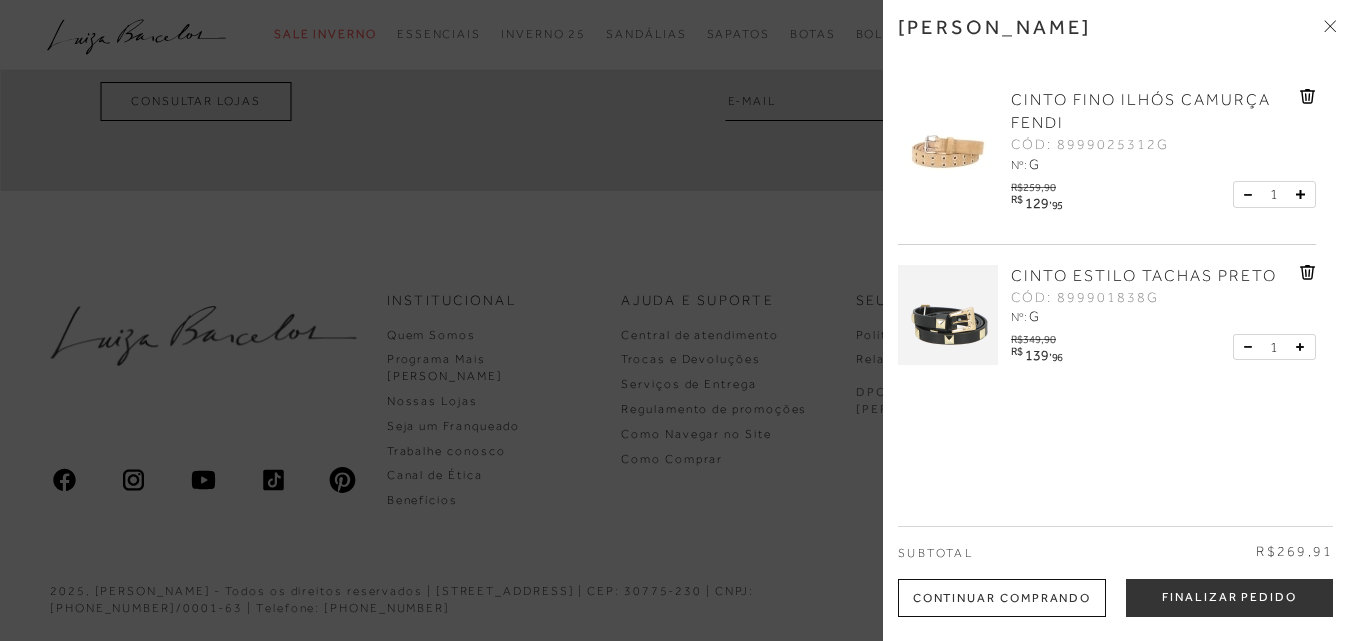 click at bounding box center [675, 320] 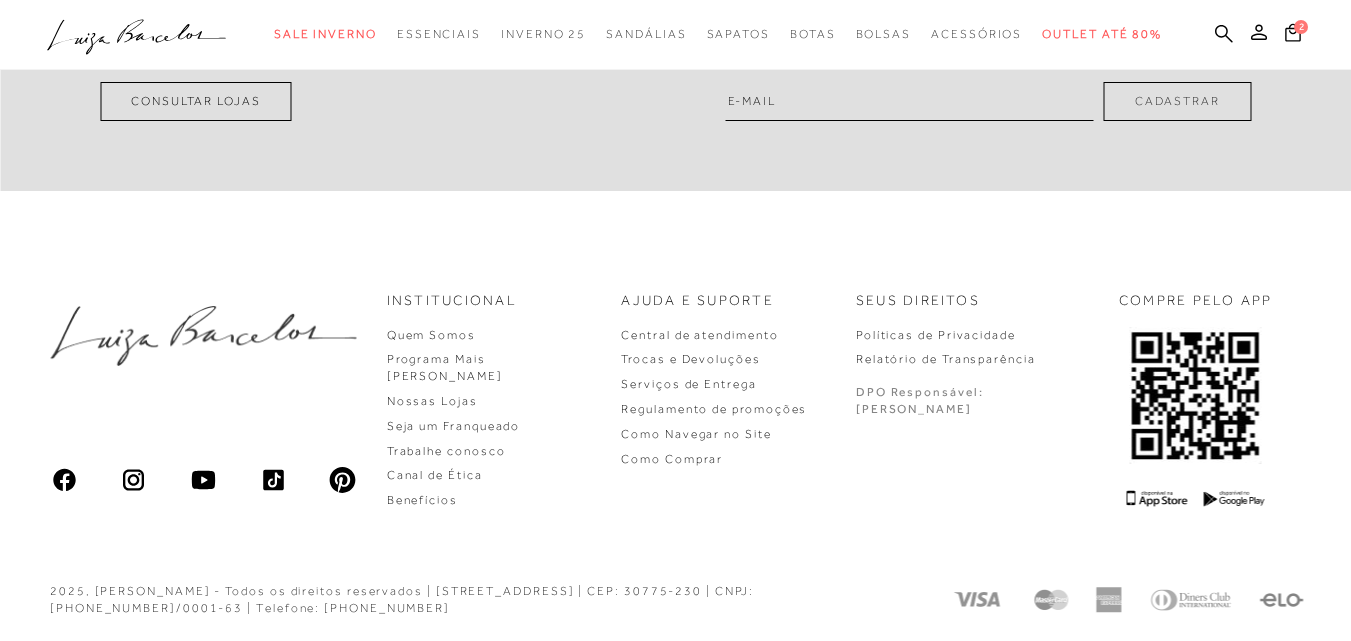 scroll, scrollTop: 0, scrollLeft: 0, axis: both 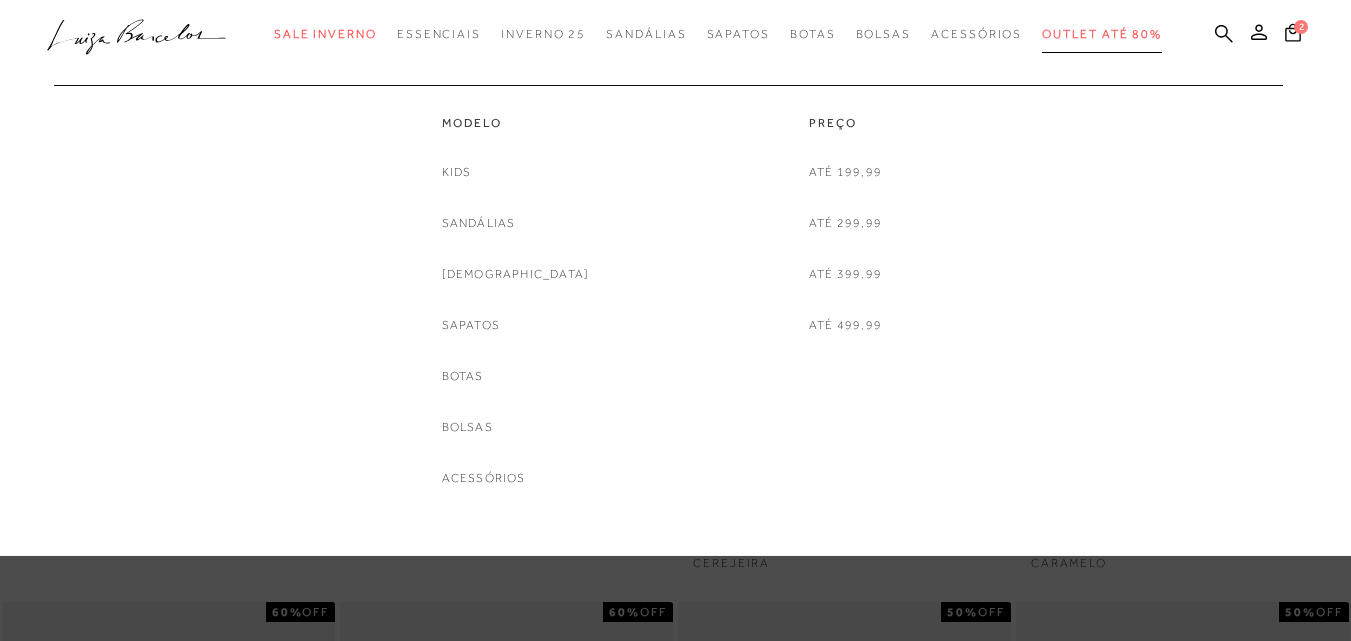 click on "Outlet até 80%" at bounding box center [1102, 34] 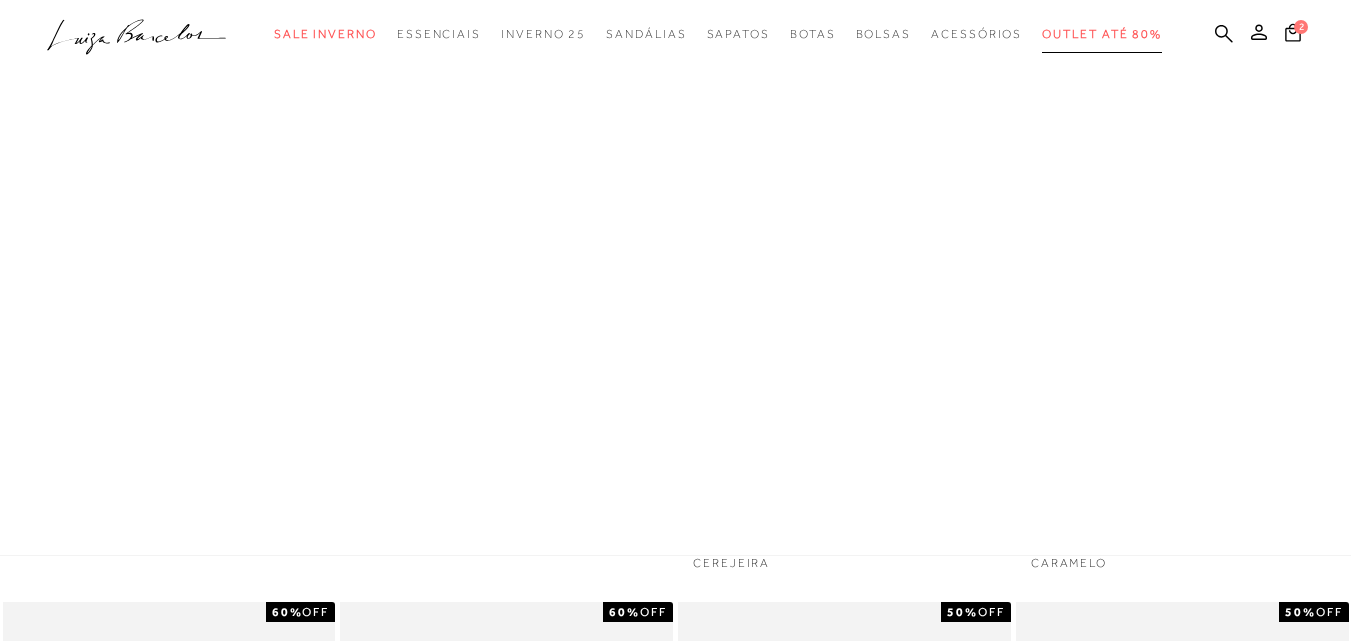 click on "Outlet até 80%" at bounding box center (1102, 34) 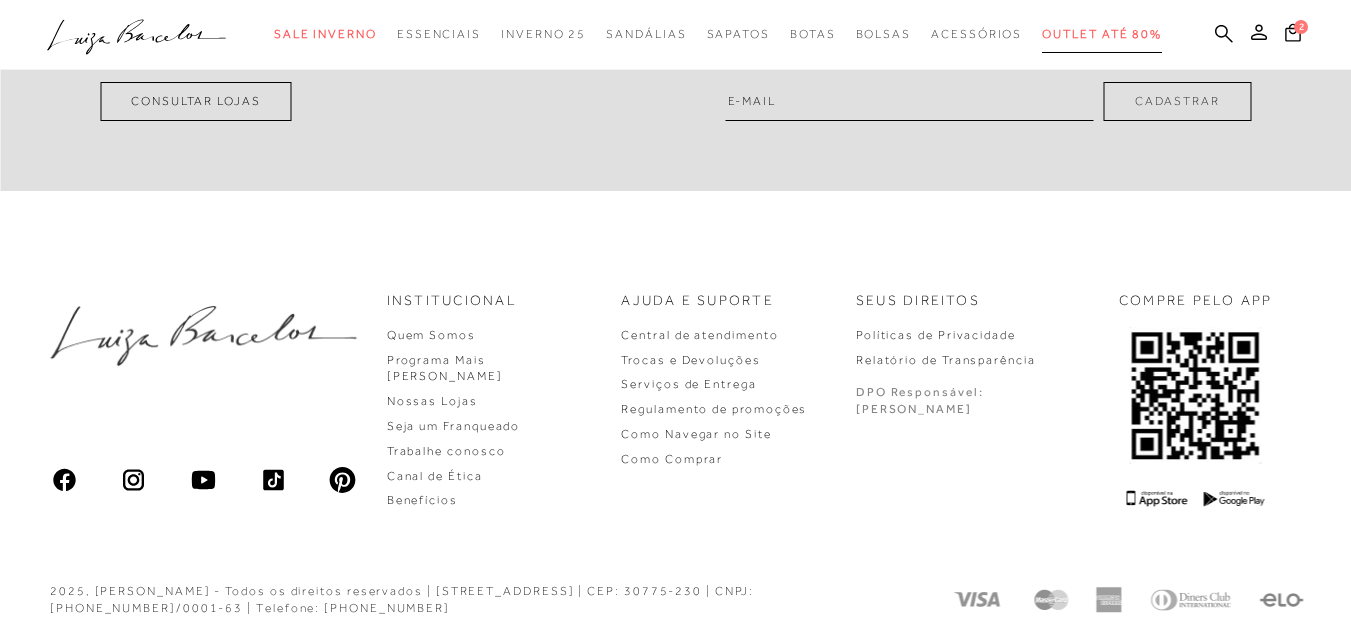 scroll, scrollTop: 0, scrollLeft: 0, axis: both 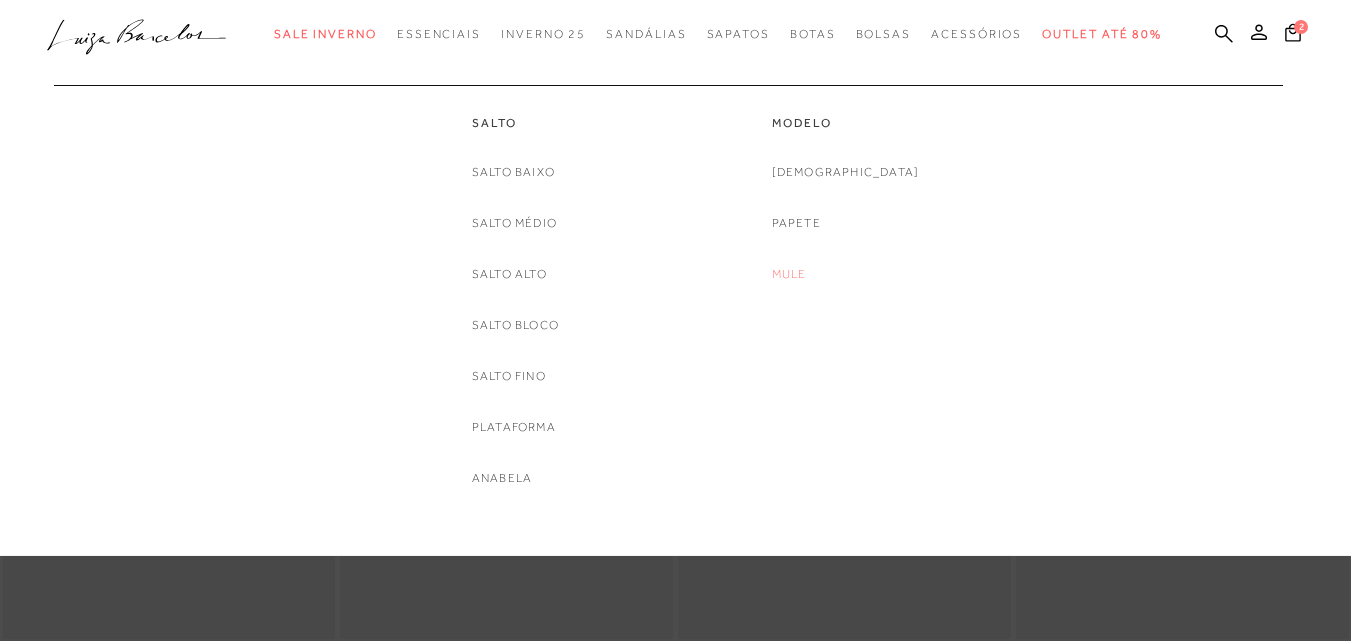 click on "Mule" at bounding box center [789, 274] 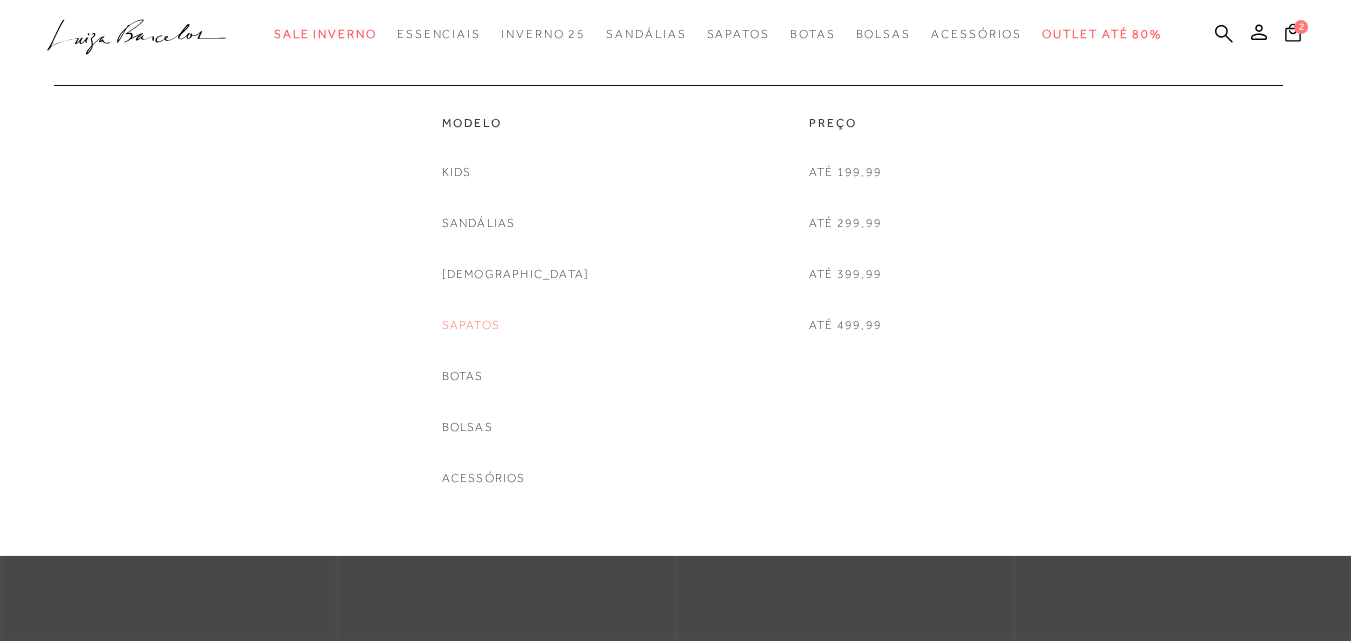click on "Sapatos" at bounding box center [471, 325] 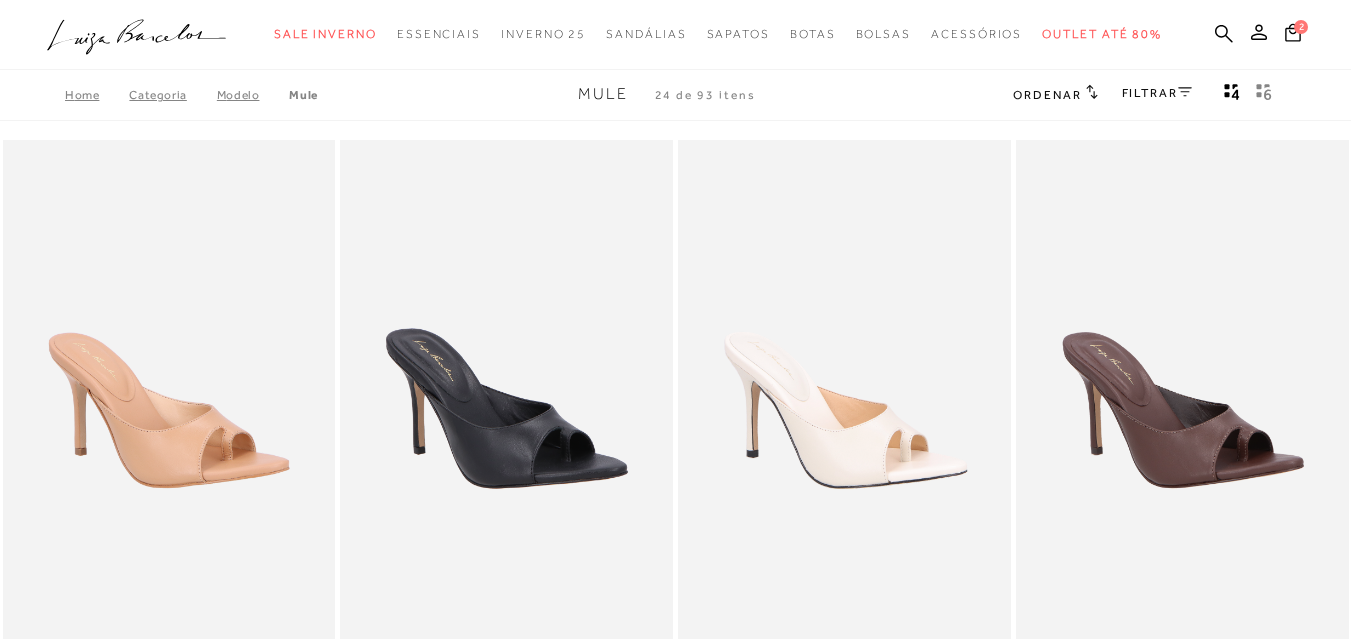 scroll, scrollTop: 661, scrollLeft: 0, axis: vertical 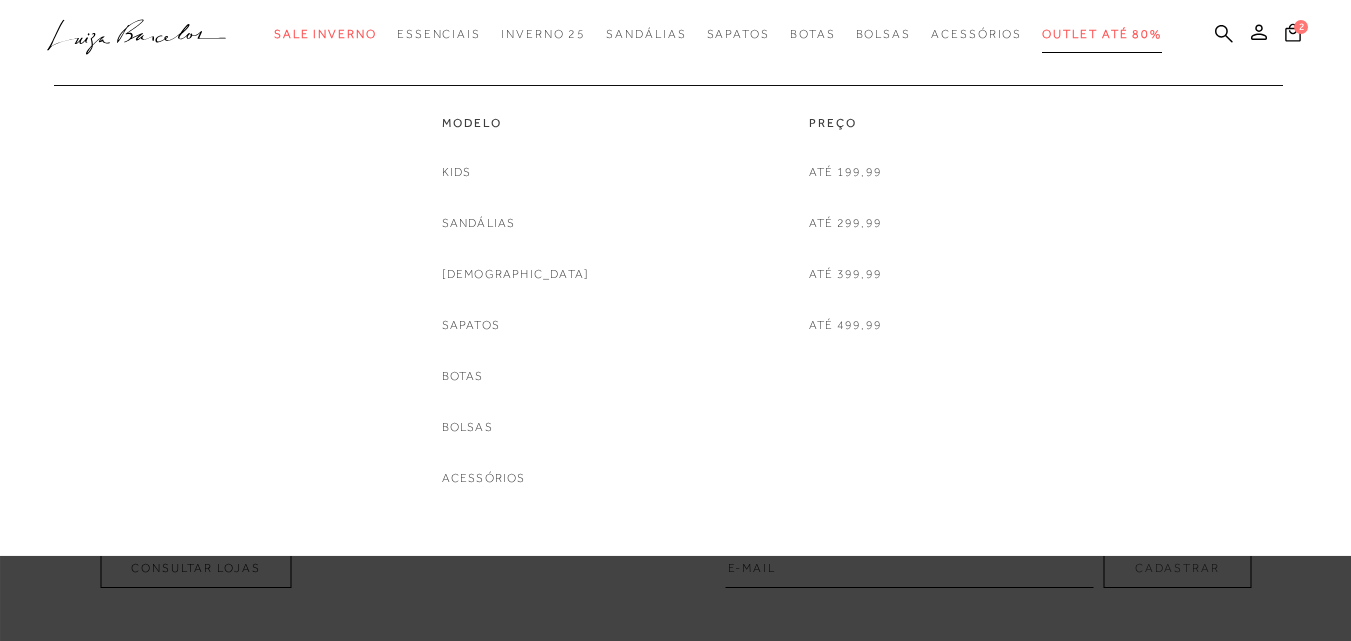 click on "Outlet até 80%" at bounding box center [1102, 34] 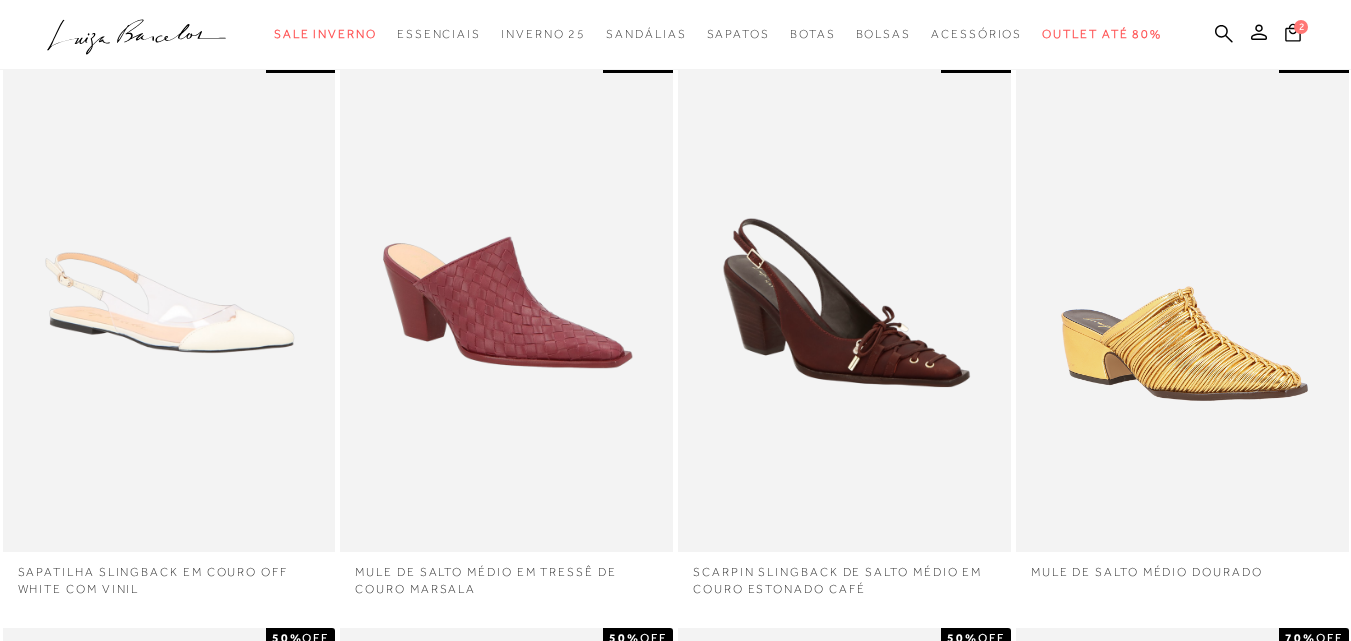 click on "SCARPIN DE SALTO ALTO EM COBRA METALIZADA OURO
60%
OFF" at bounding box center (506, -272) 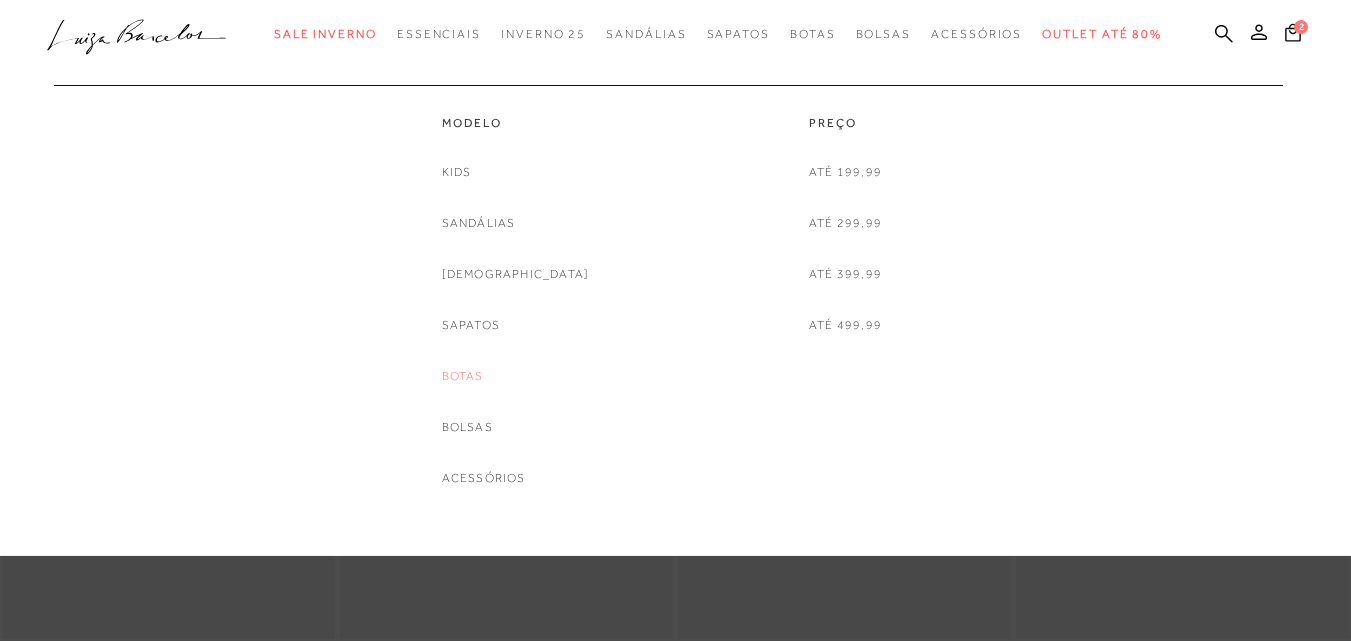 click on "Botas" at bounding box center [463, 376] 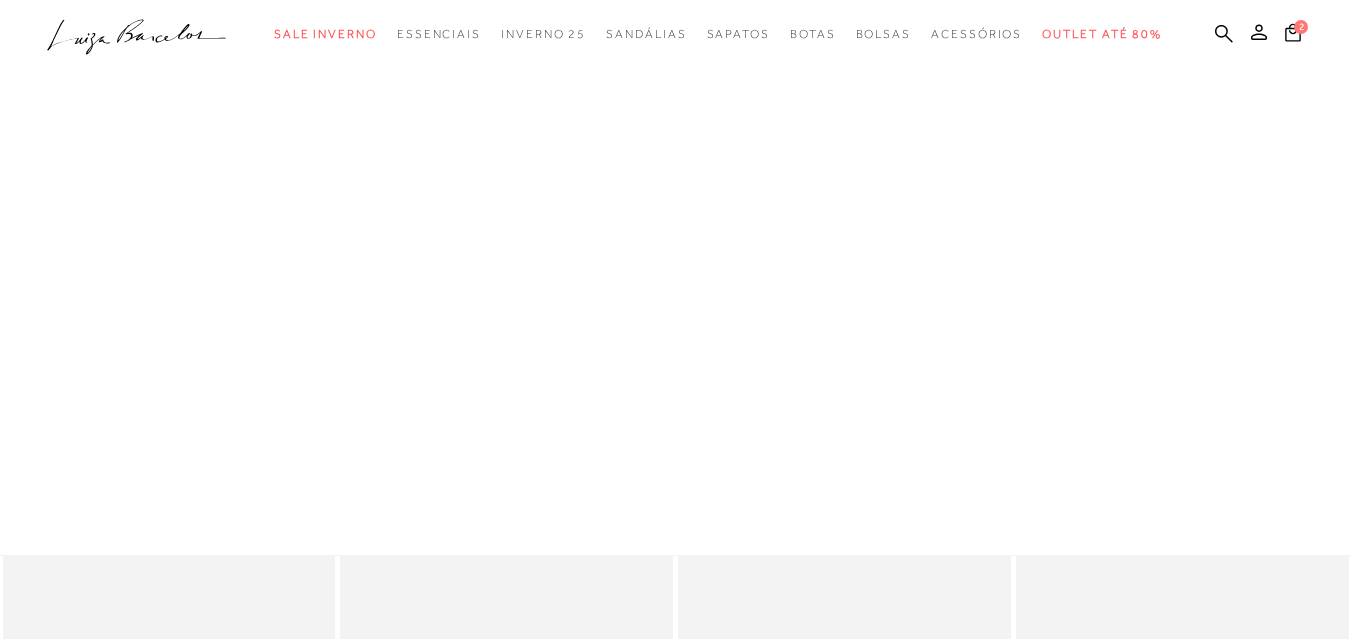scroll, scrollTop: 461, scrollLeft: 0, axis: vertical 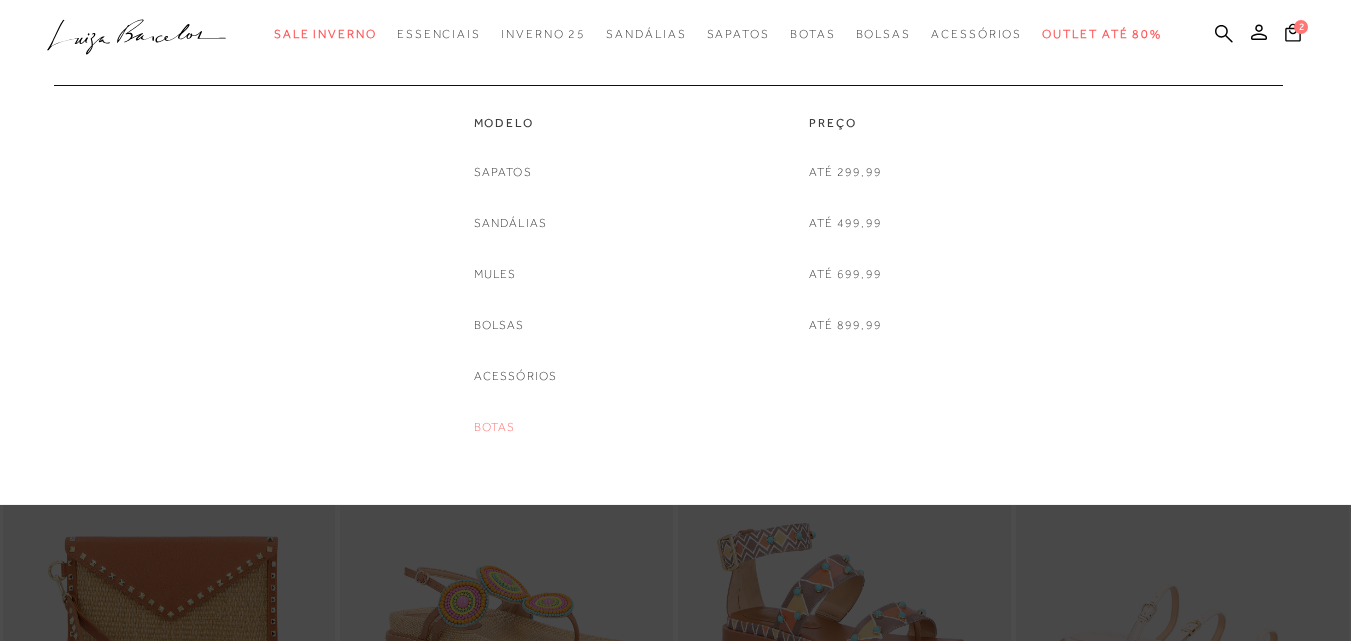 click on "Botas" at bounding box center (495, 427) 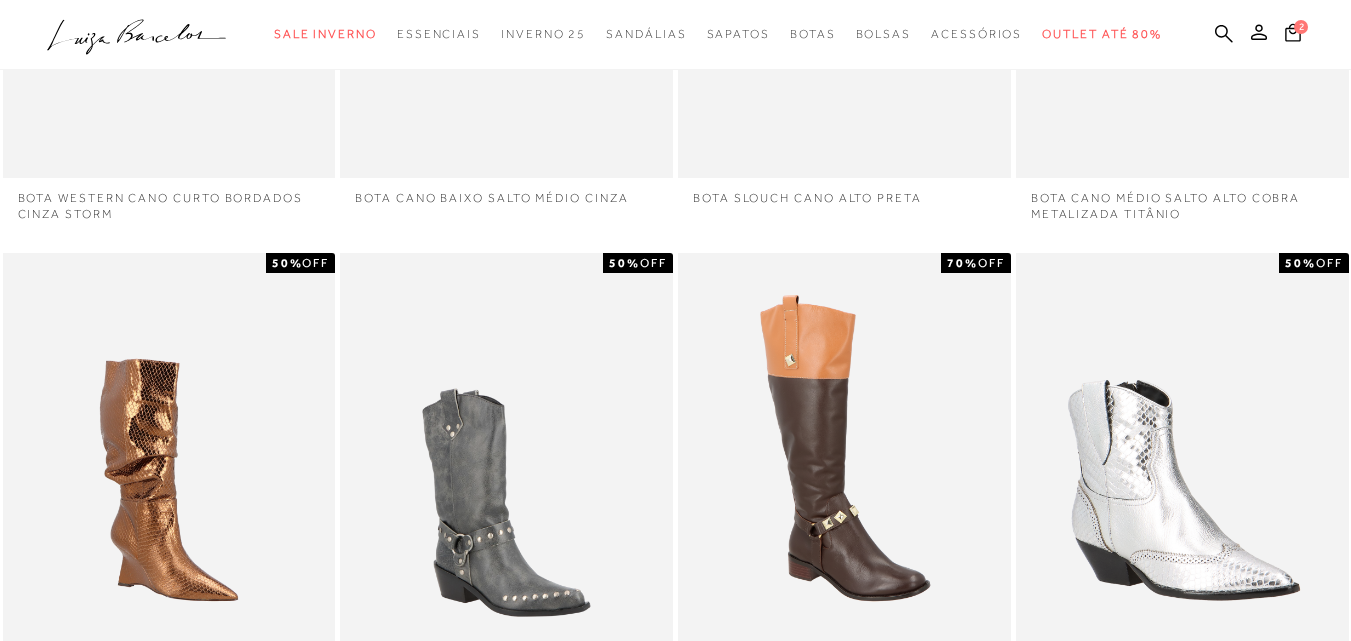 type 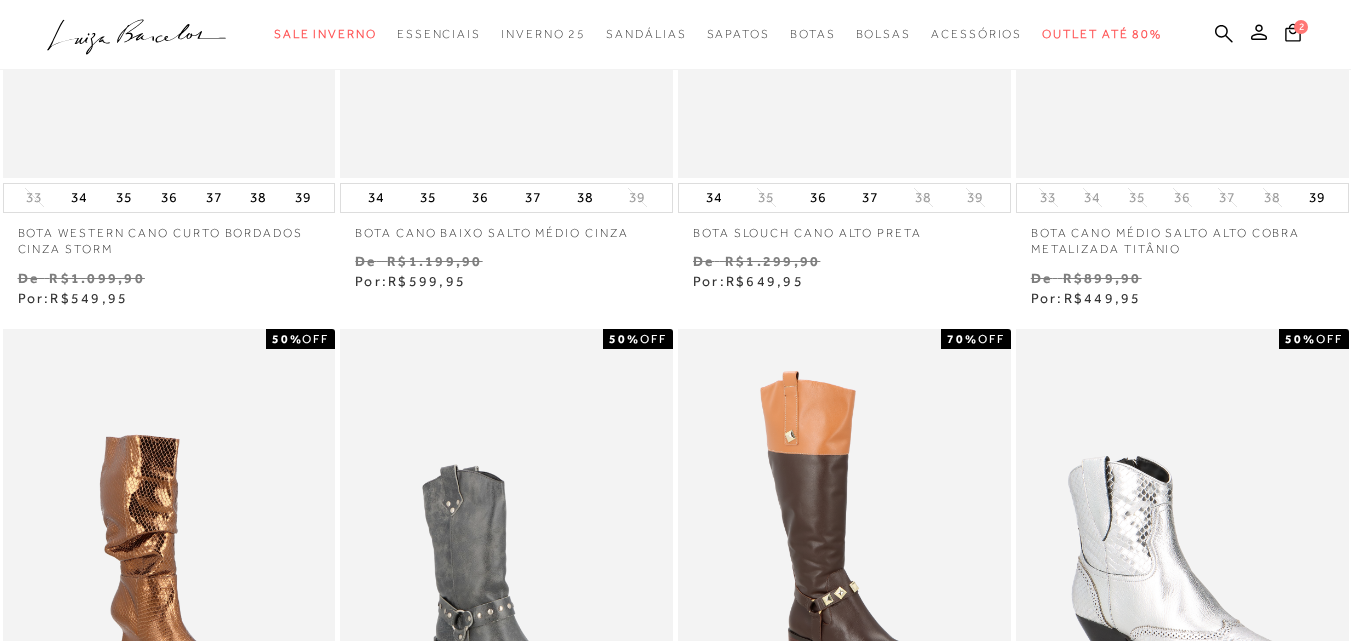 scroll, scrollTop: 920, scrollLeft: 0, axis: vertical 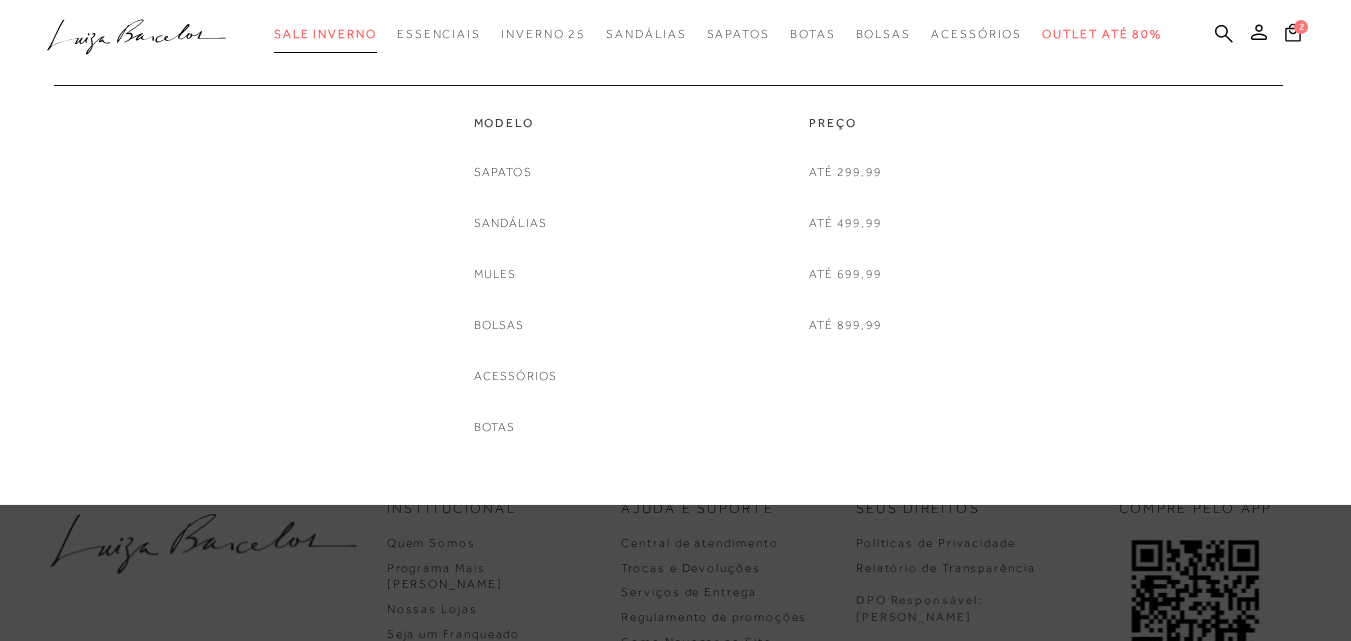 click on "Sale Inverno" at bounding box center [325, 34] 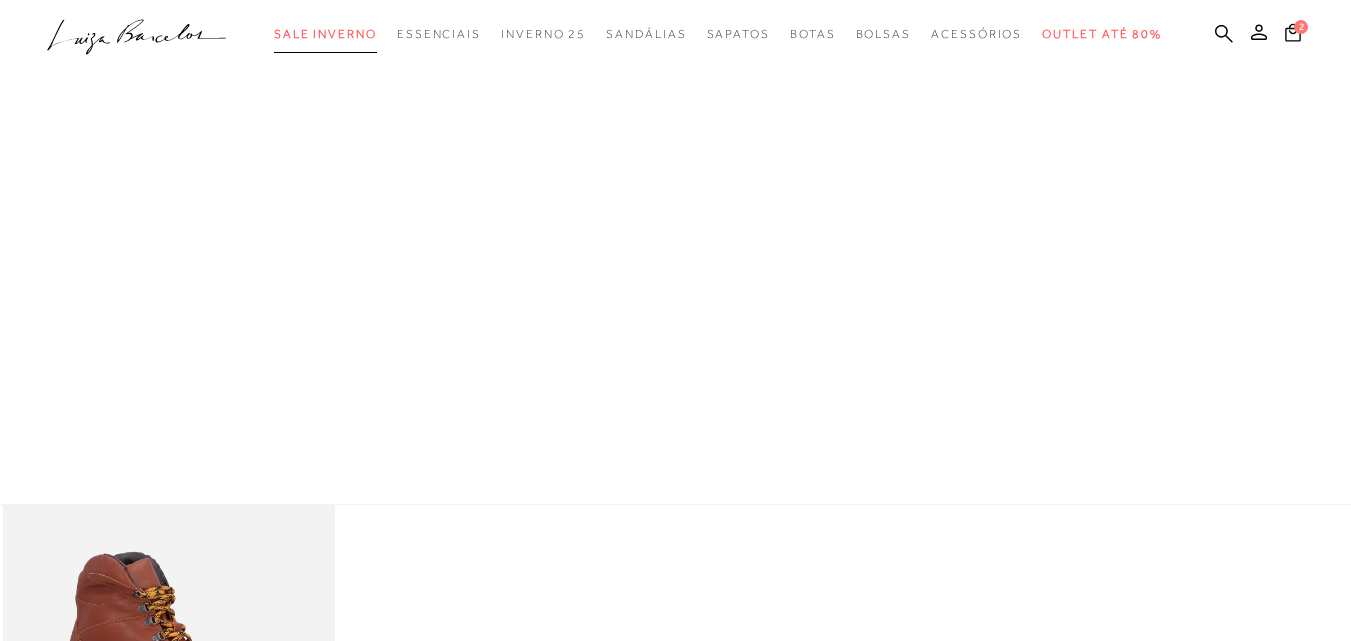 click on "Sale Inverno" at bounding box center [325, 34] 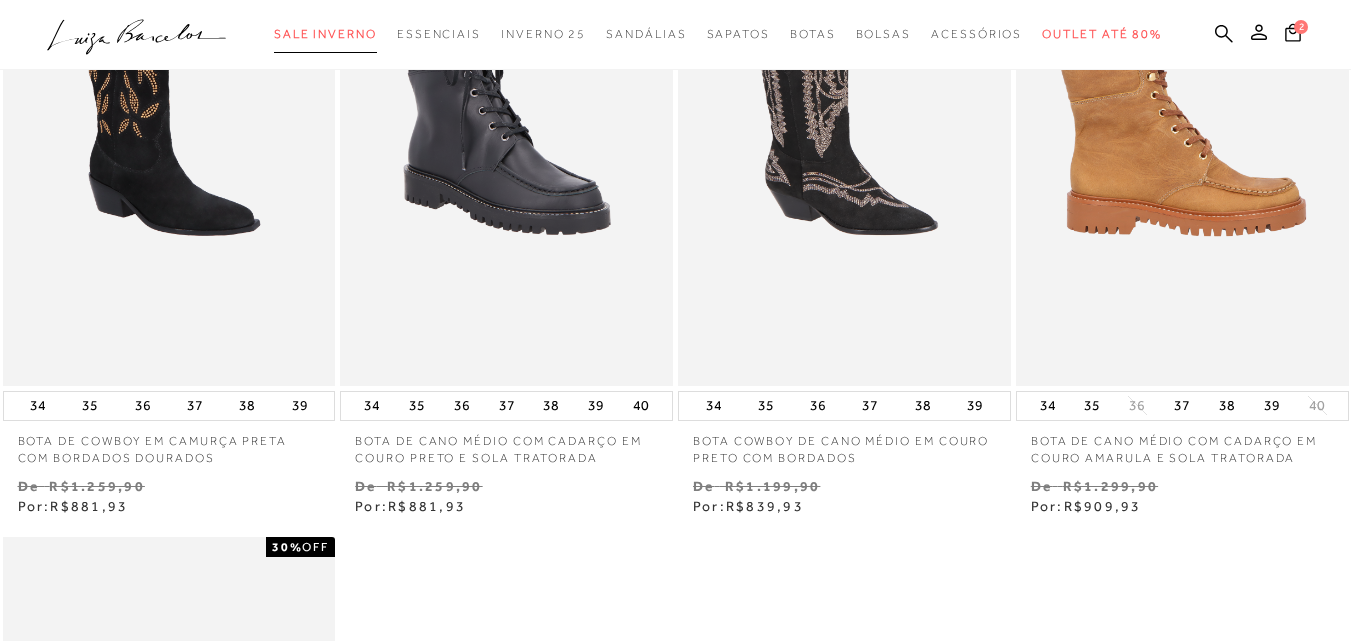 scroll, scrollTop: 461, scrollLeft: 0, axis: vertical 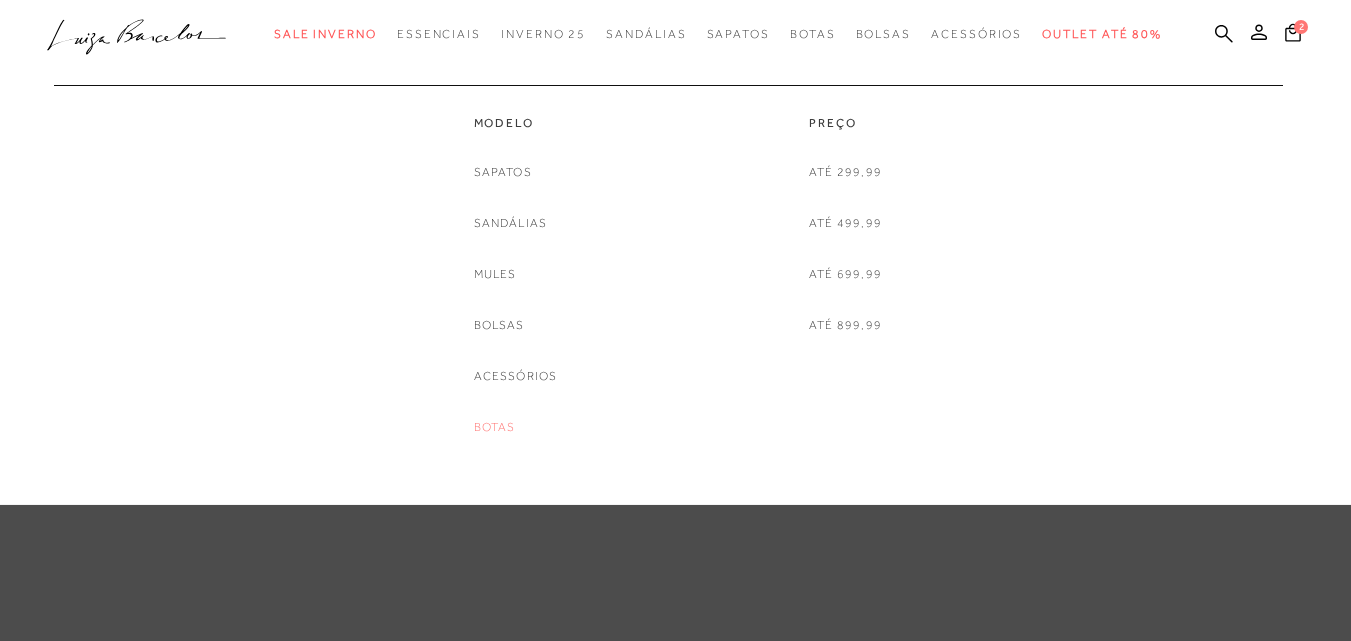 click on "Botas" at bounding box center (495, 427) 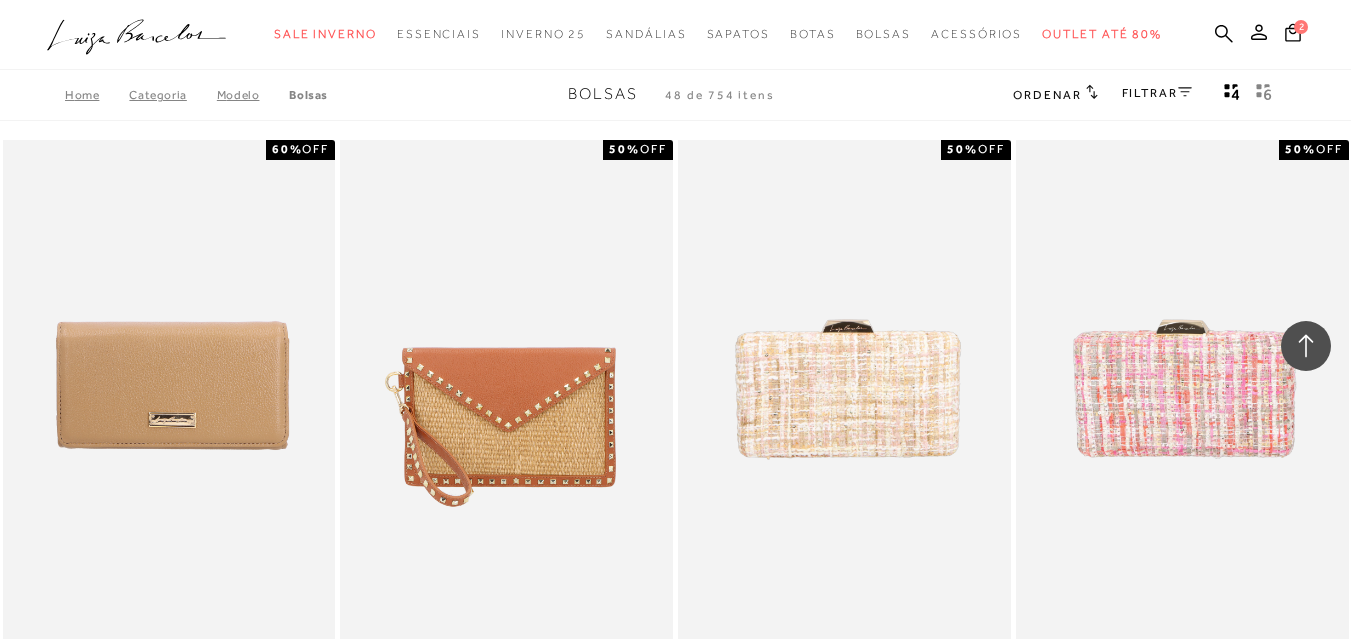 click on "MOSTRAR MAIS" at bounding box center (675, 8128) 